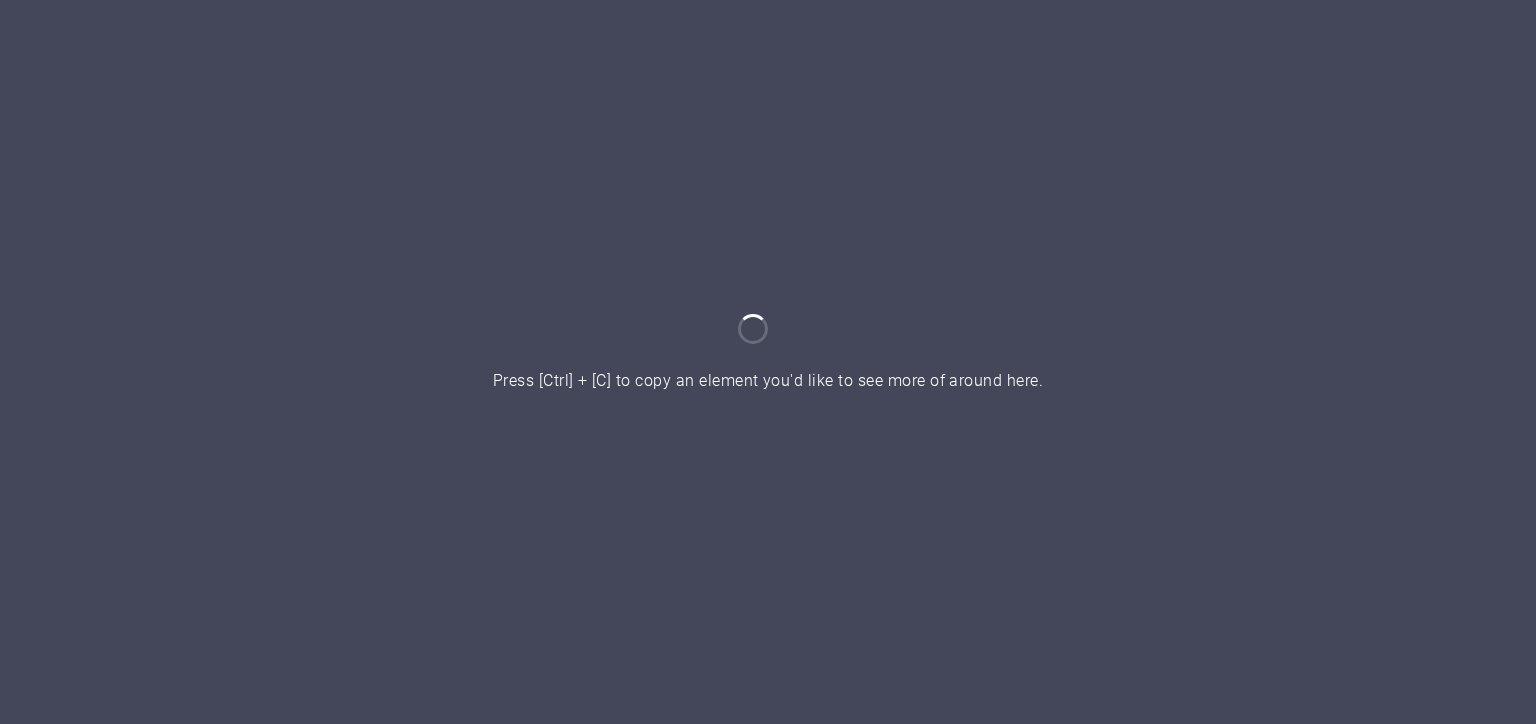 scroll, scrollTop: 0, scrollLeft: 0, axis: both 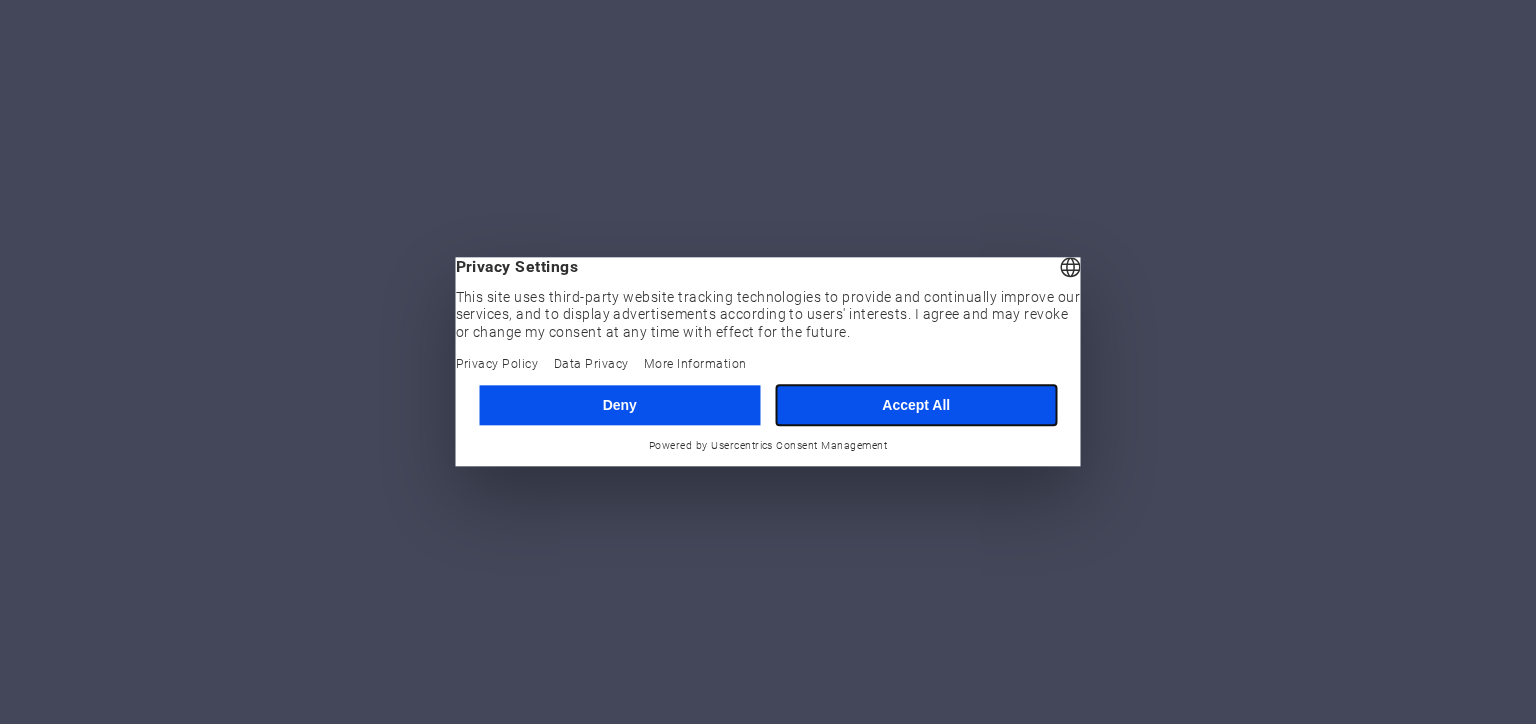 click on "Accept All" at bounding box center [916, 405] 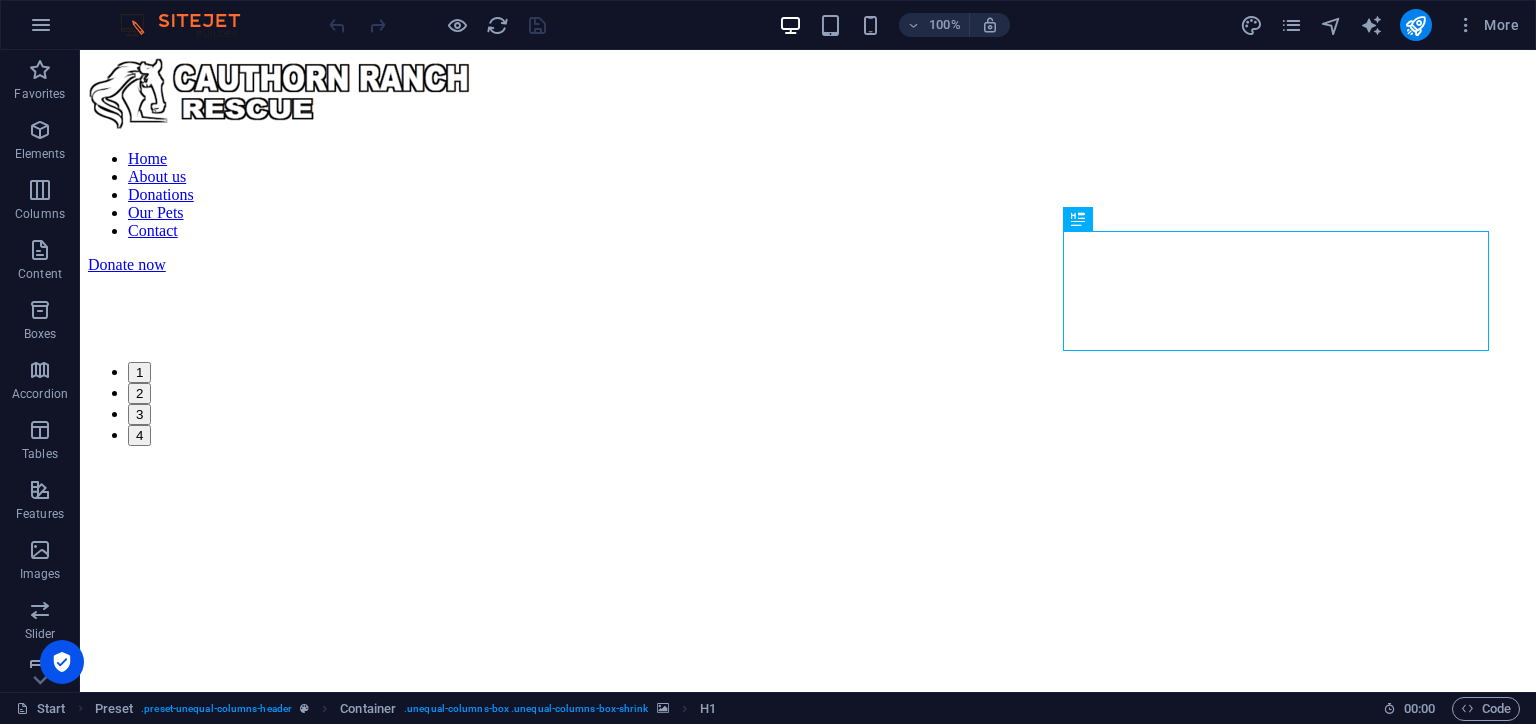 scroll, scrollTop: 0, scrollLeft: 0, axis: both 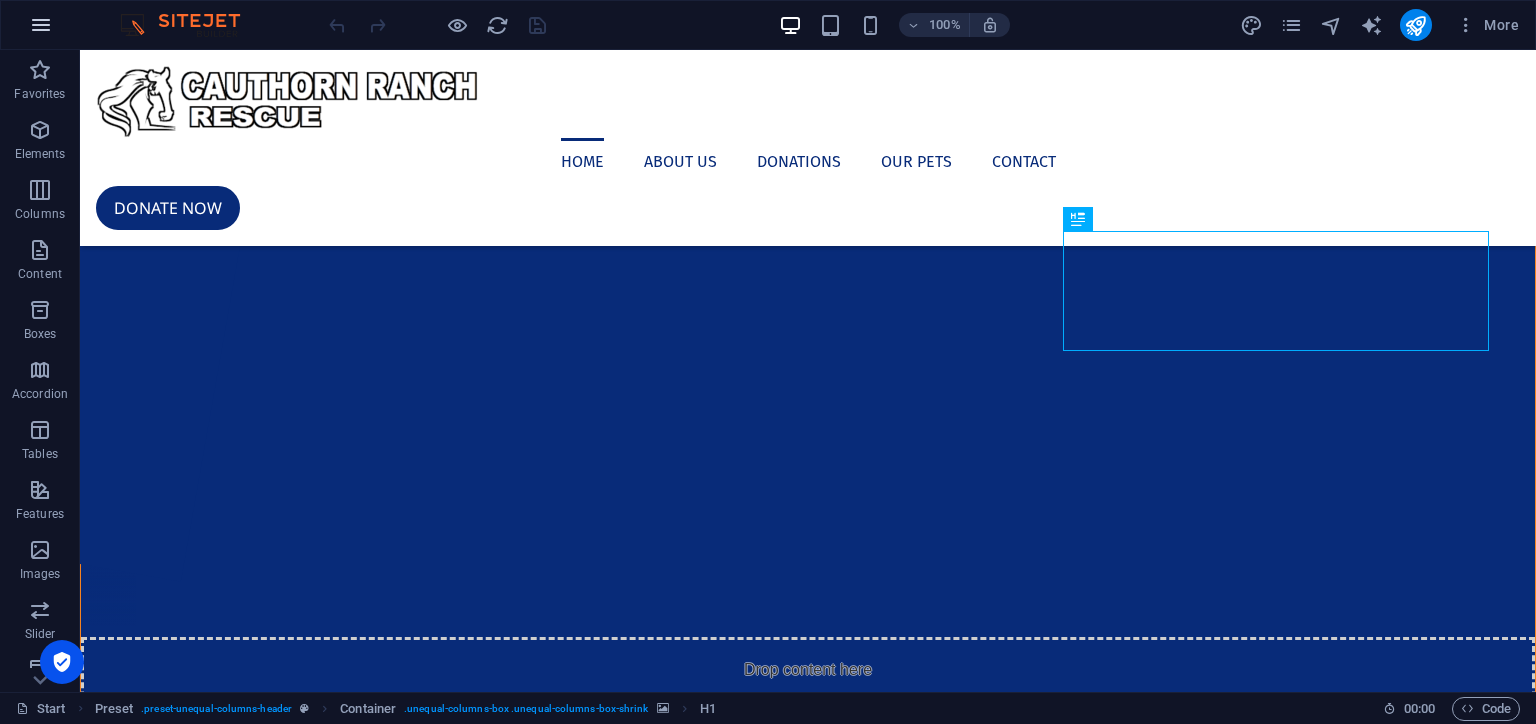 click at bounding box center (41, 25) 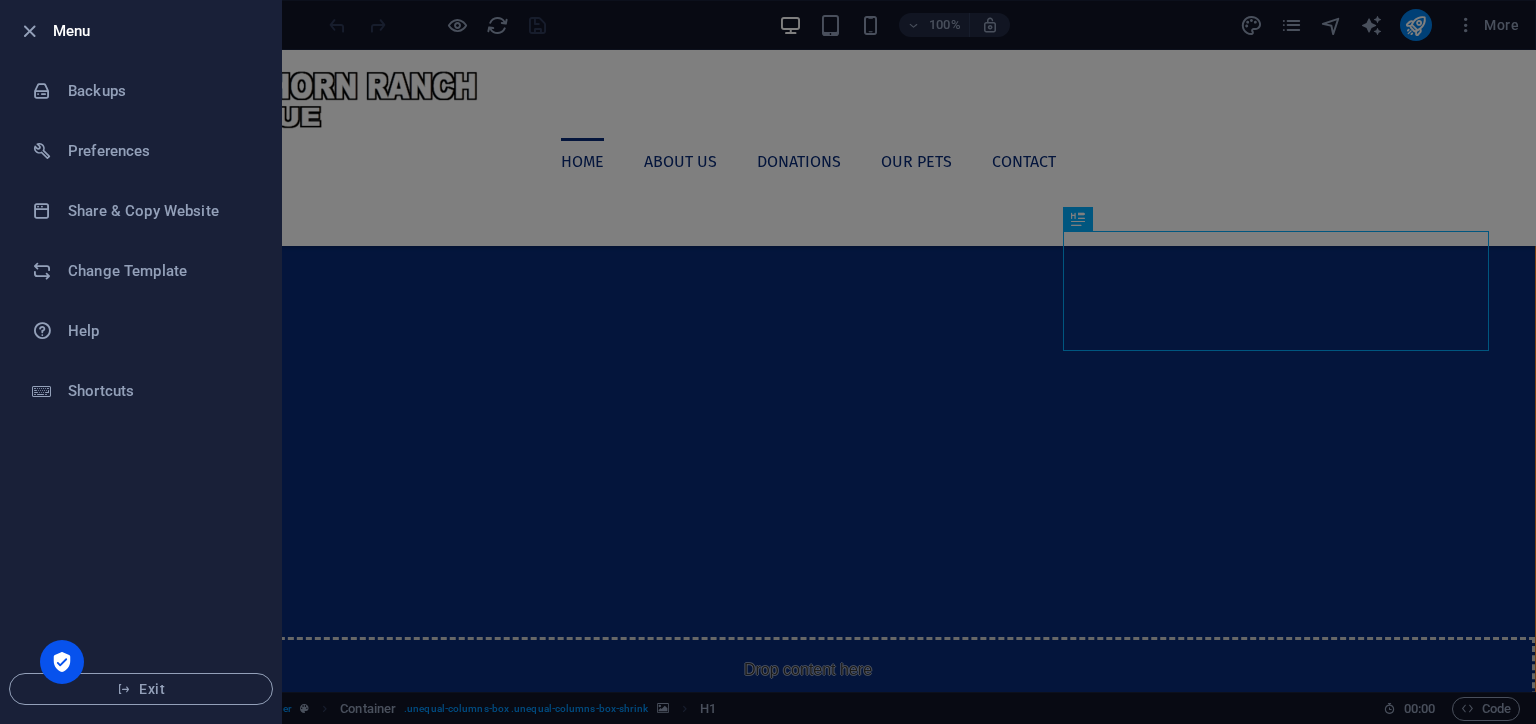 click at bounding box center (768, 362) 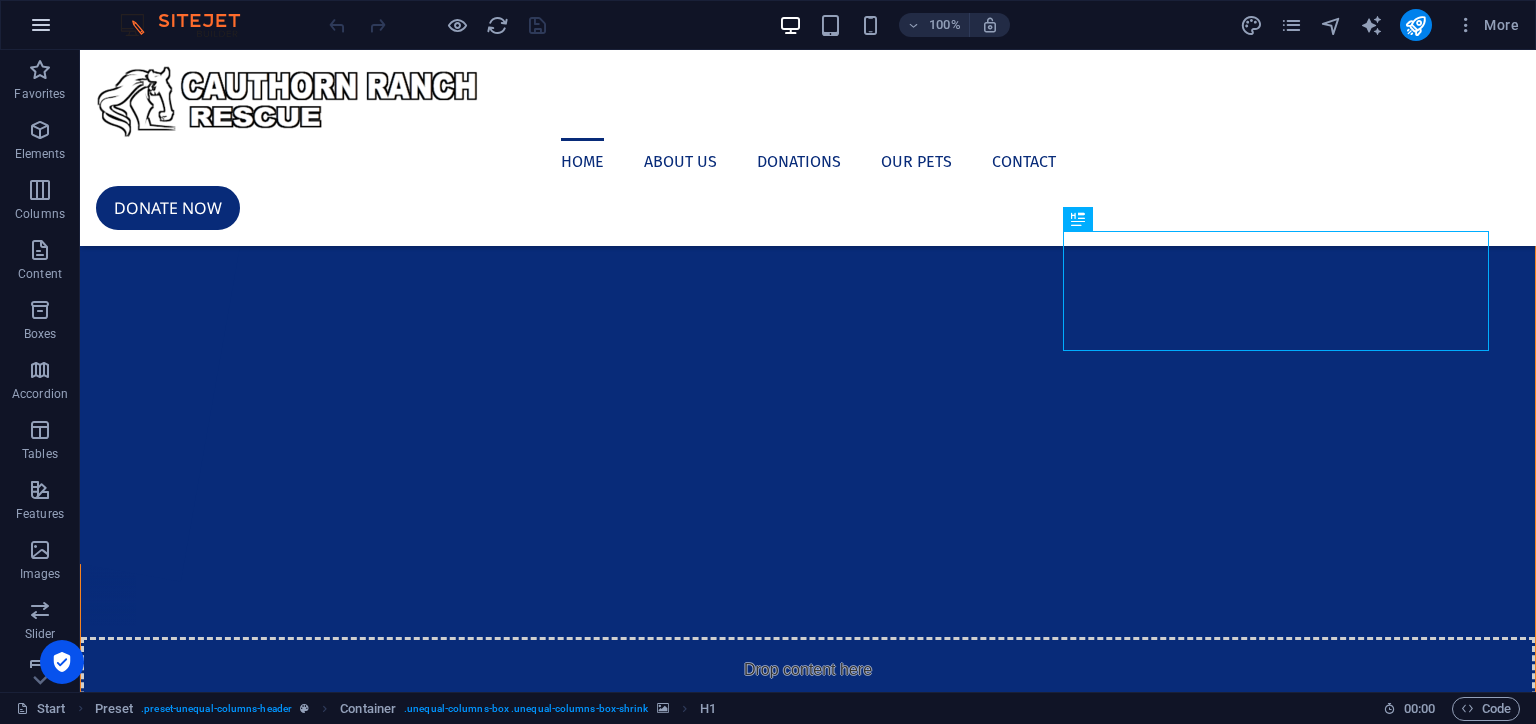 click at bounding box center (41, 25) 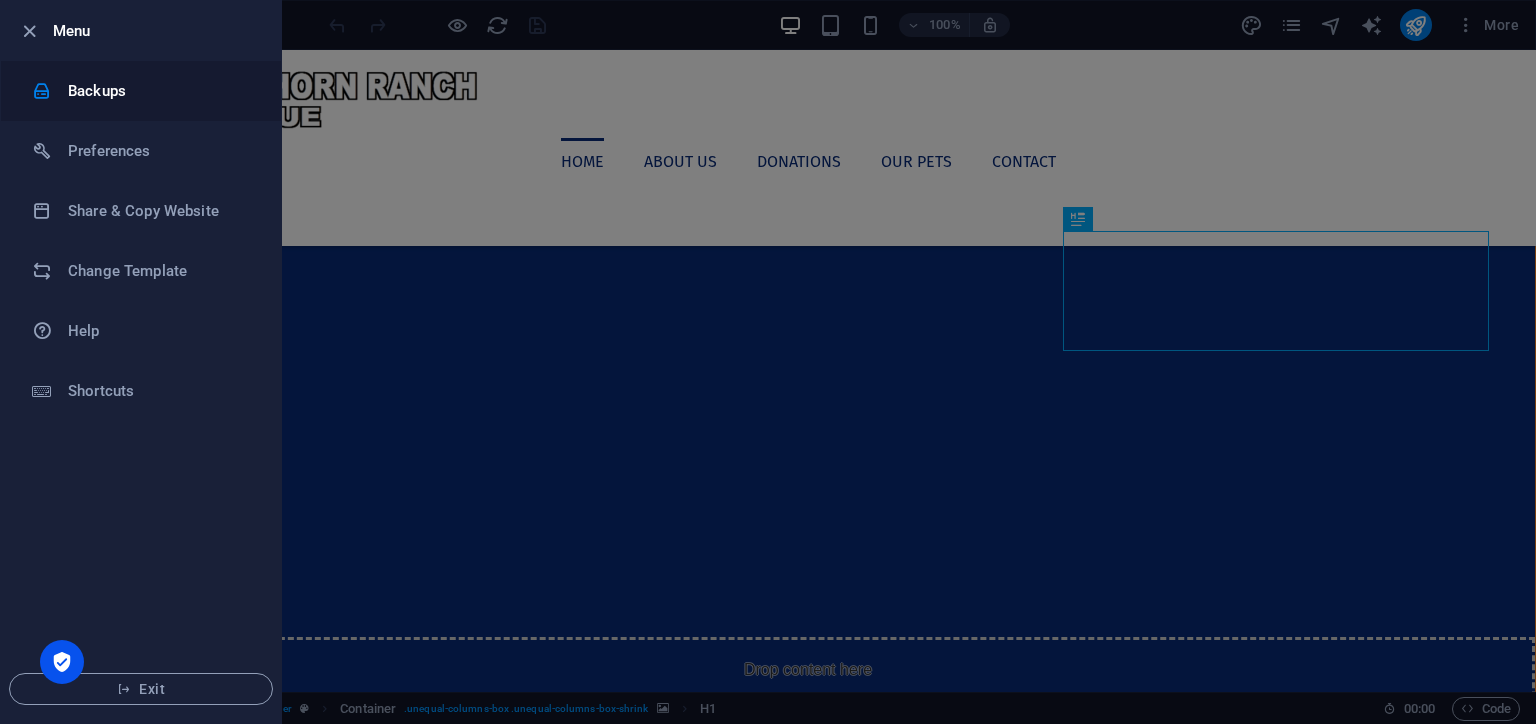 click on "Backups" at bounding box center (160, 91) 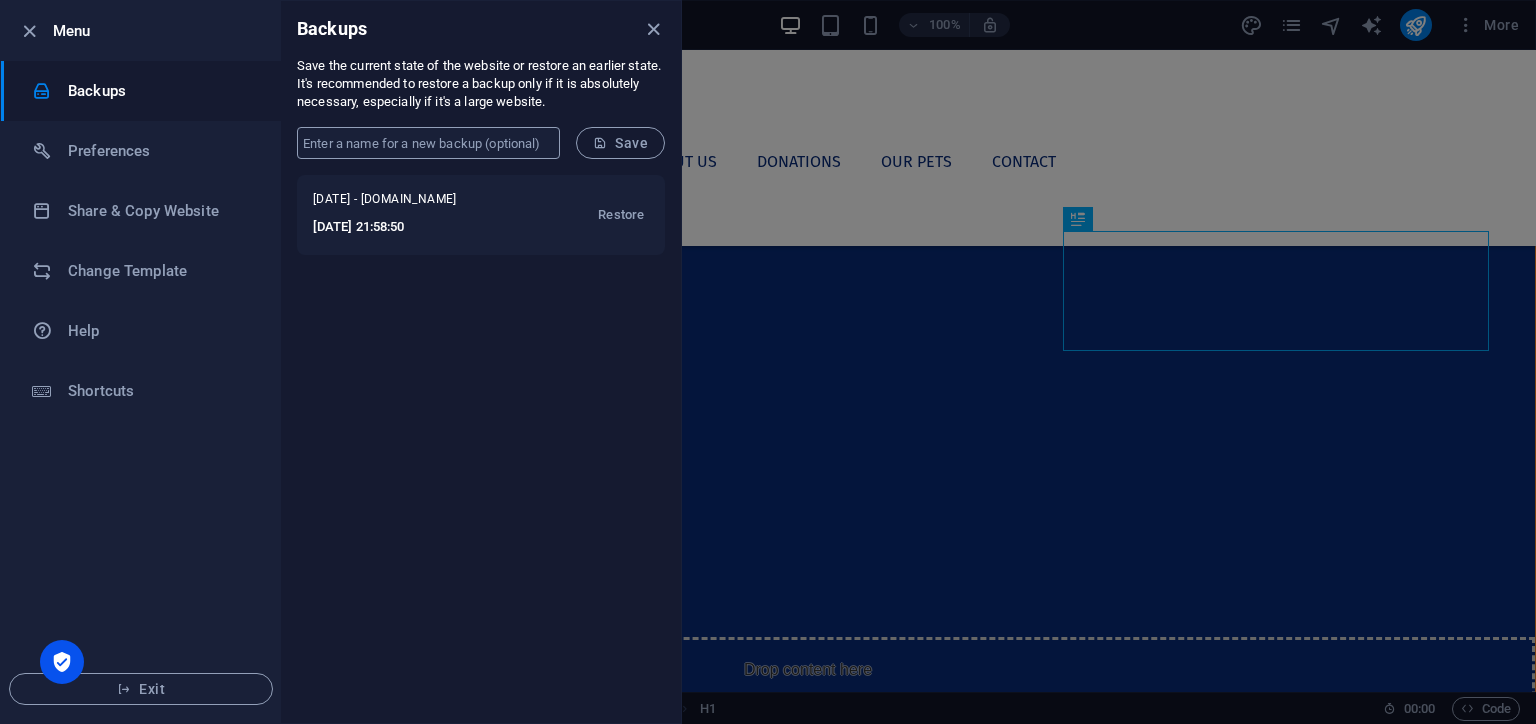 click at bounding box center (428, 143) 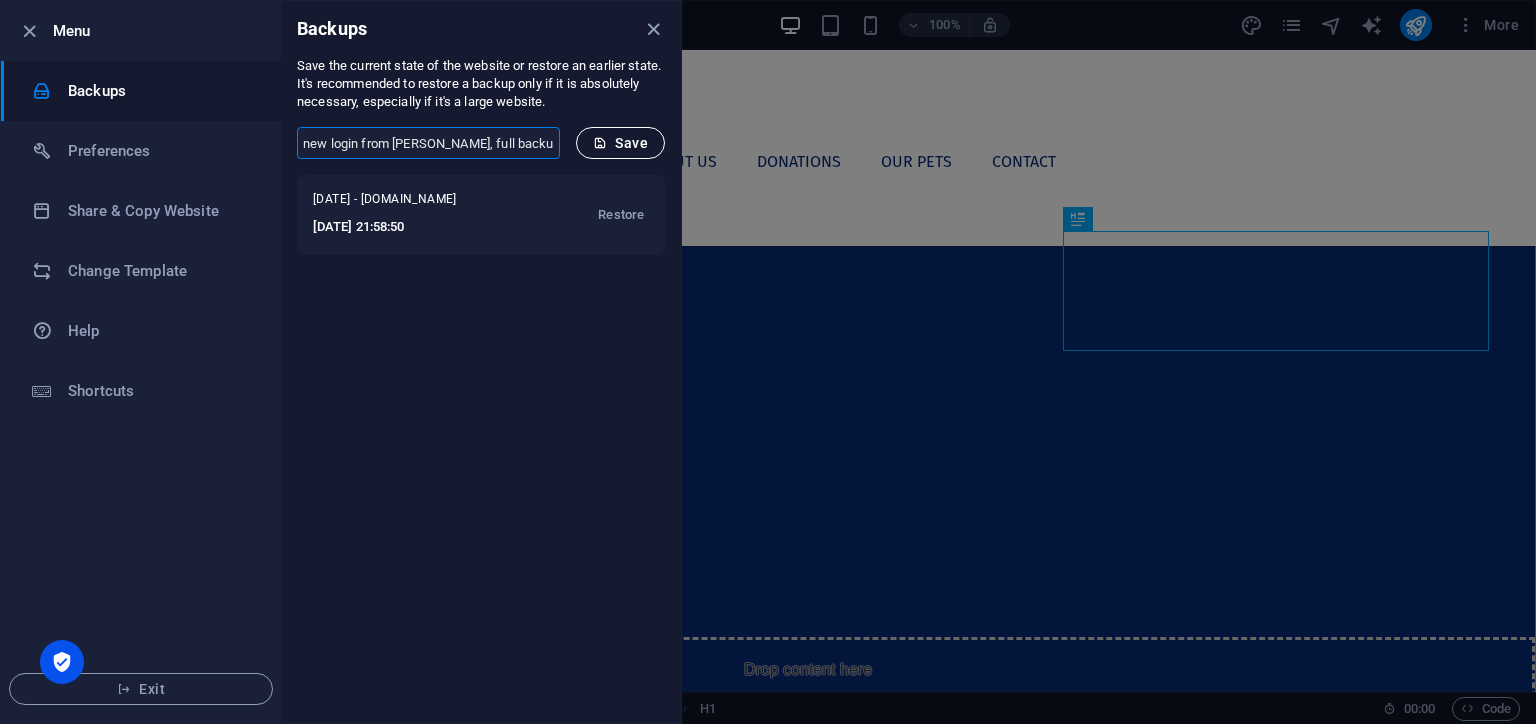 type on "new login from mark, full backup" 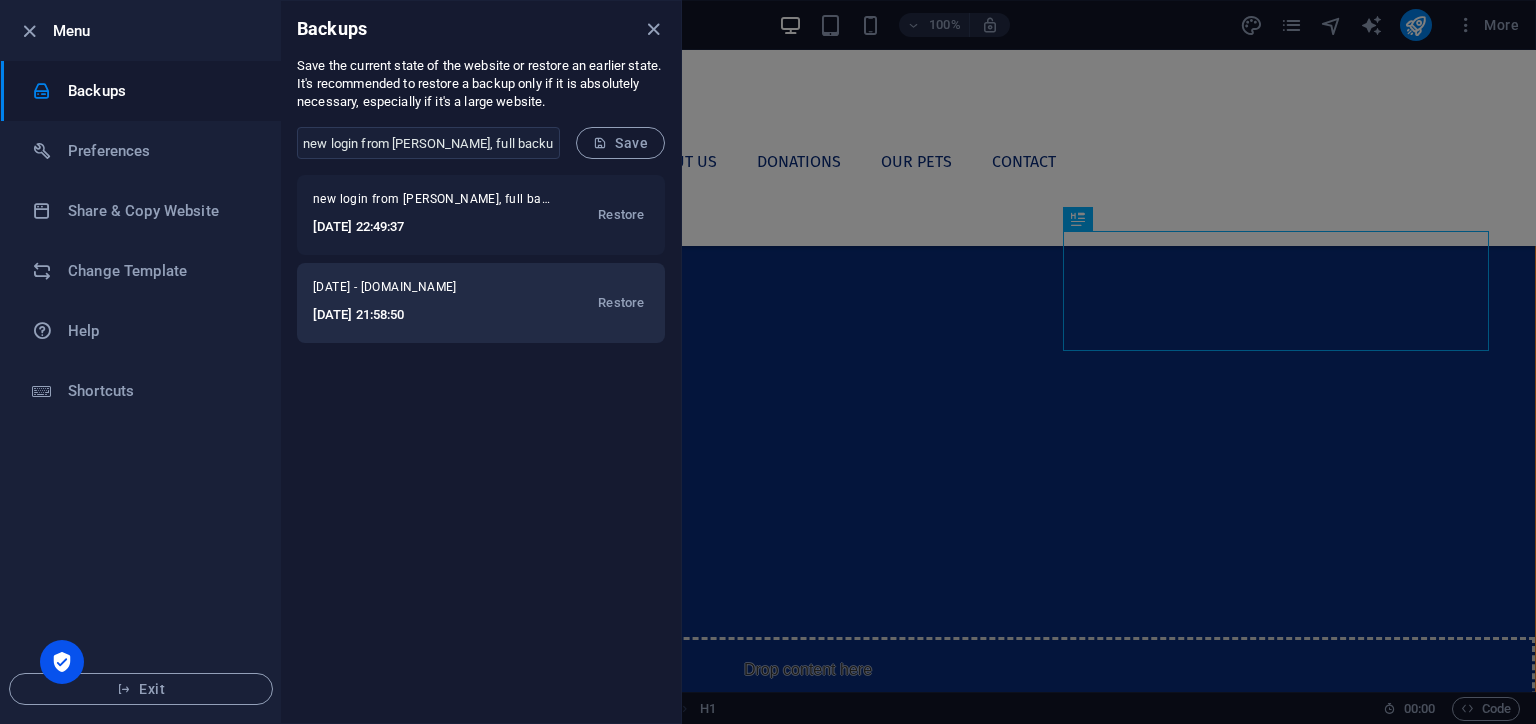 drag, startPoint x: 348, startPoint y: 313, endPoint x: 408, endPoint y: 313, distance: 60 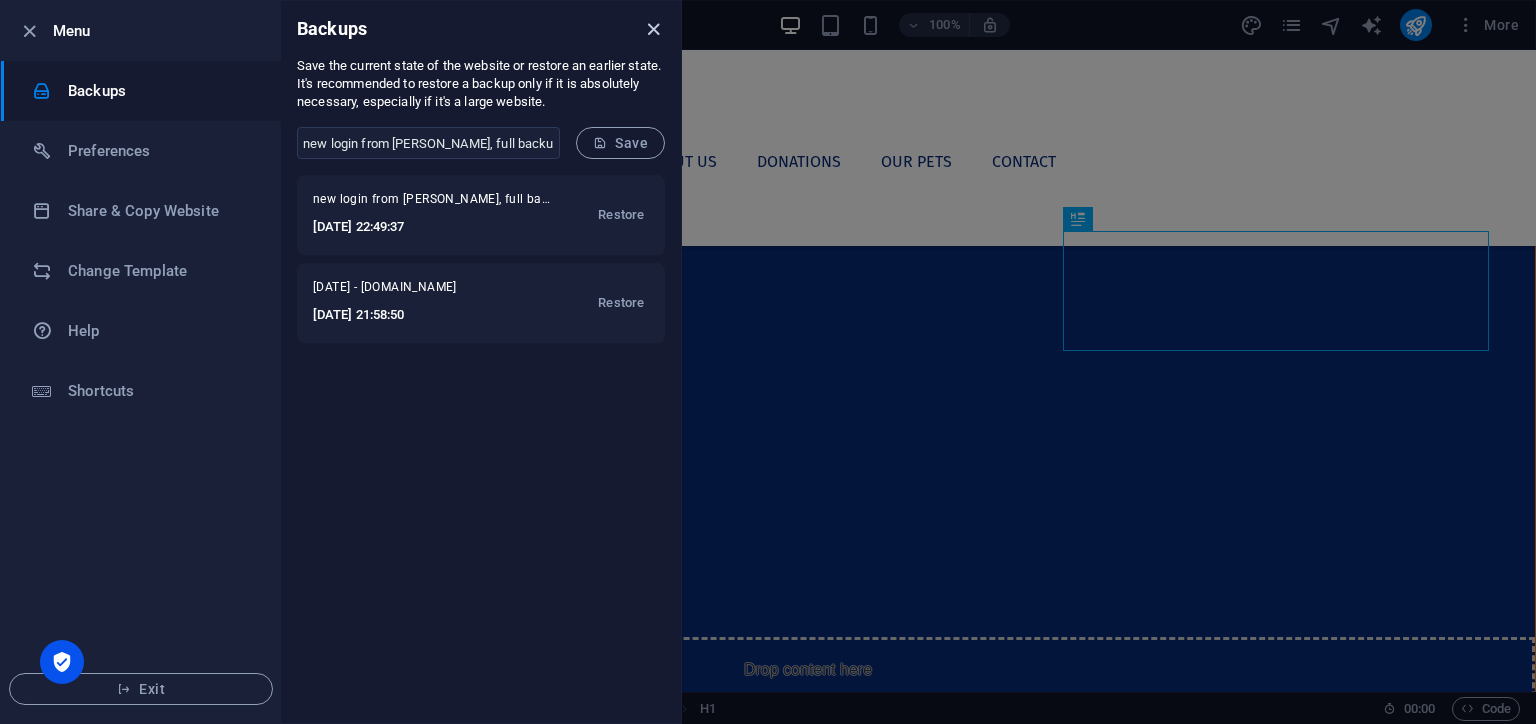 click at bounding box center (653, 29) 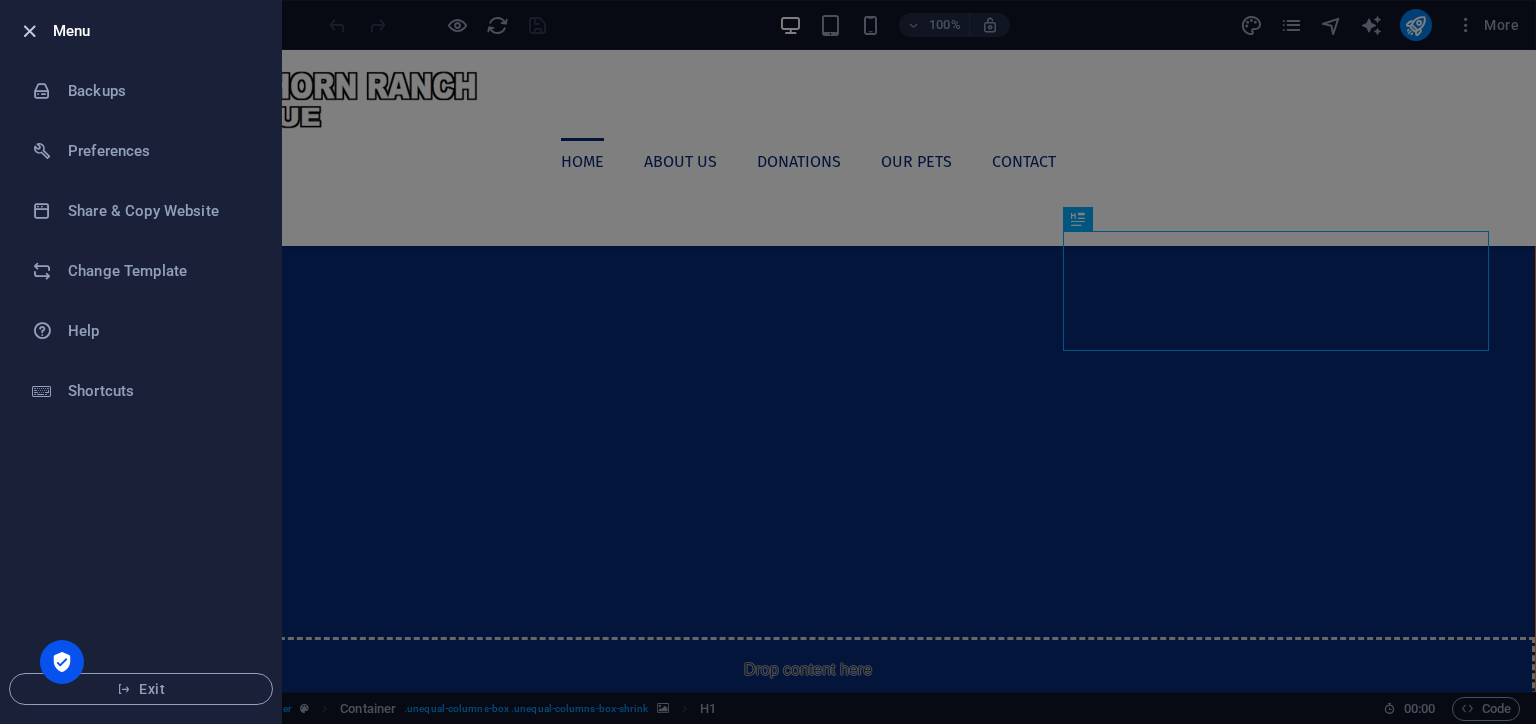 click at bounding box center (29, 31) 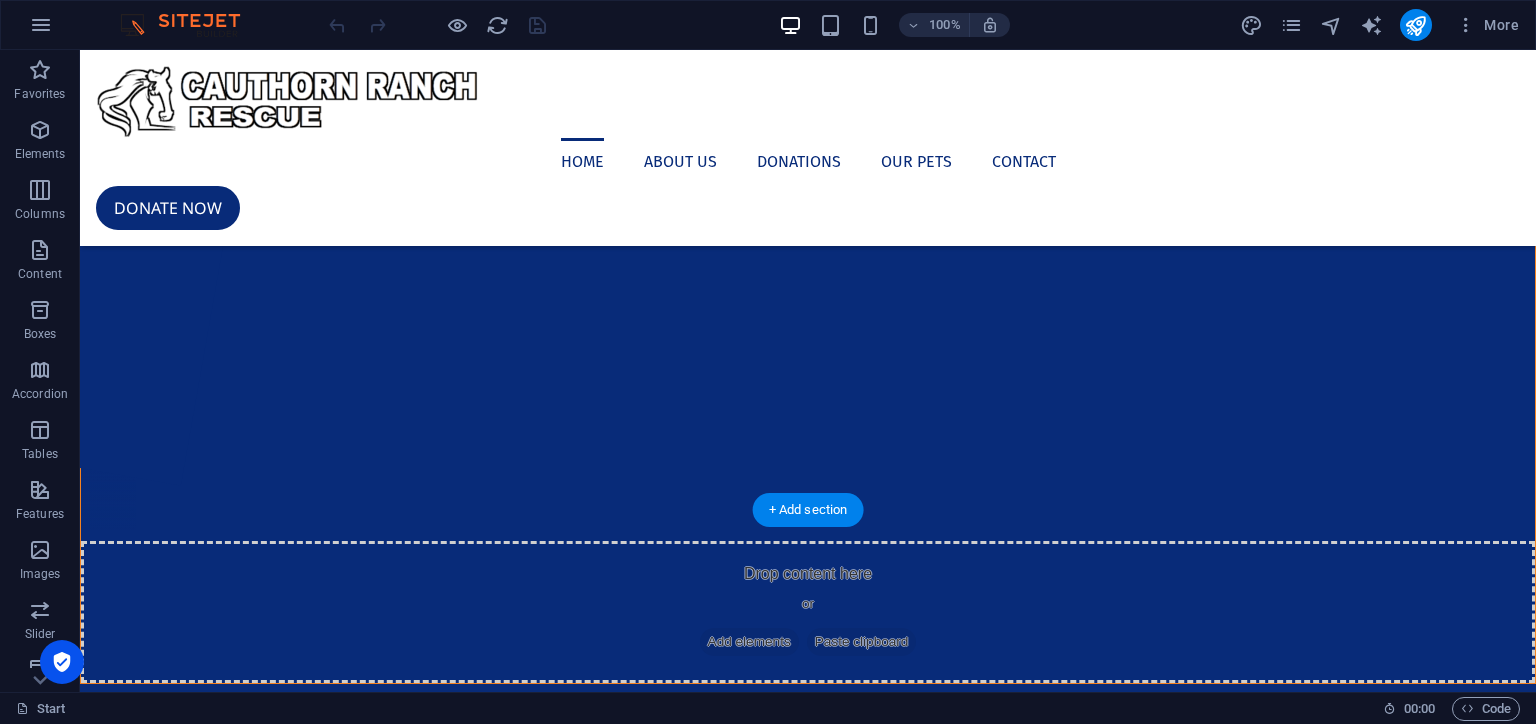 scroll, scrollTop: 0, scrollLeft: 0, axis: both 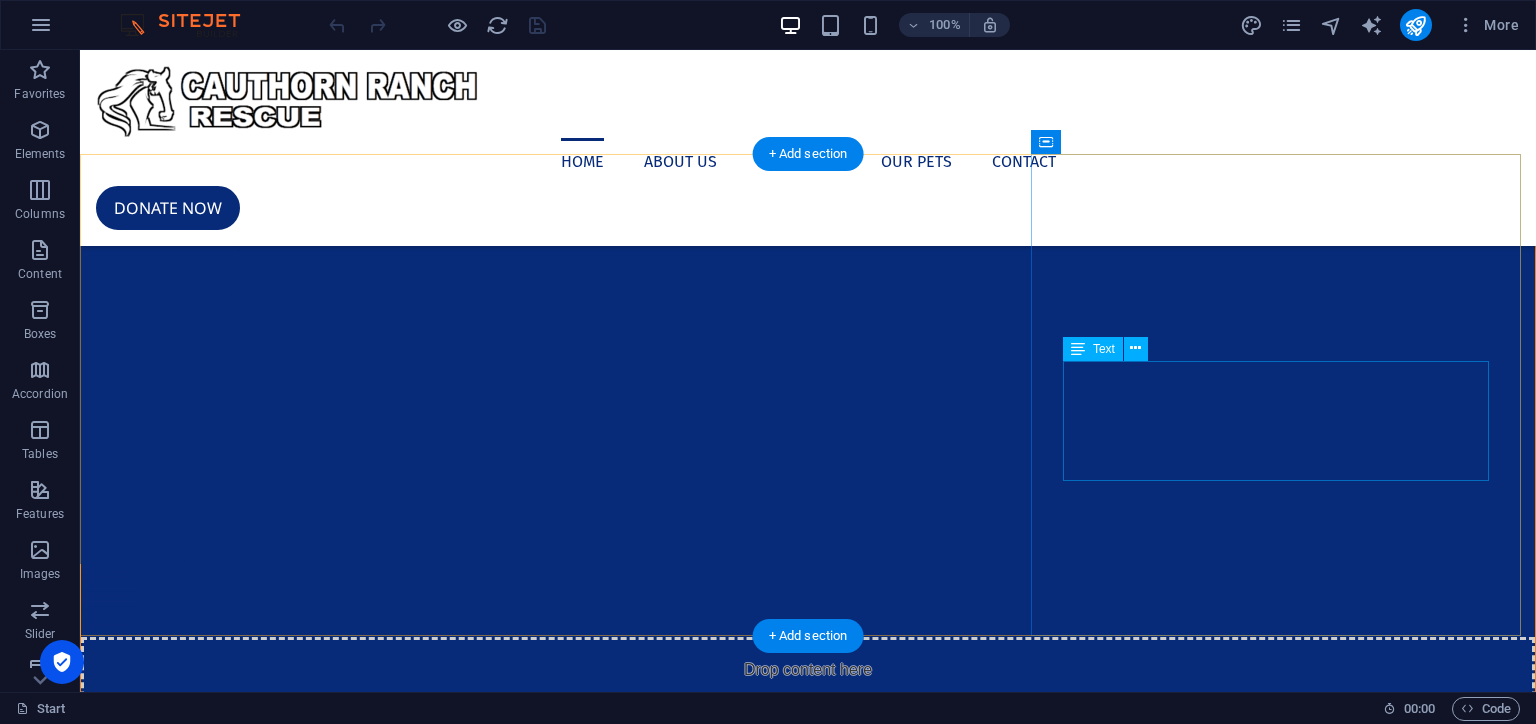 click on "Your donations directly contribute to the well-being of animals in our care. They help provide essential resources such as food, shelter, medical care, and enrichment activities that improve the lives of the animals we rescue and shelter." at bounding box center [808, 1388] 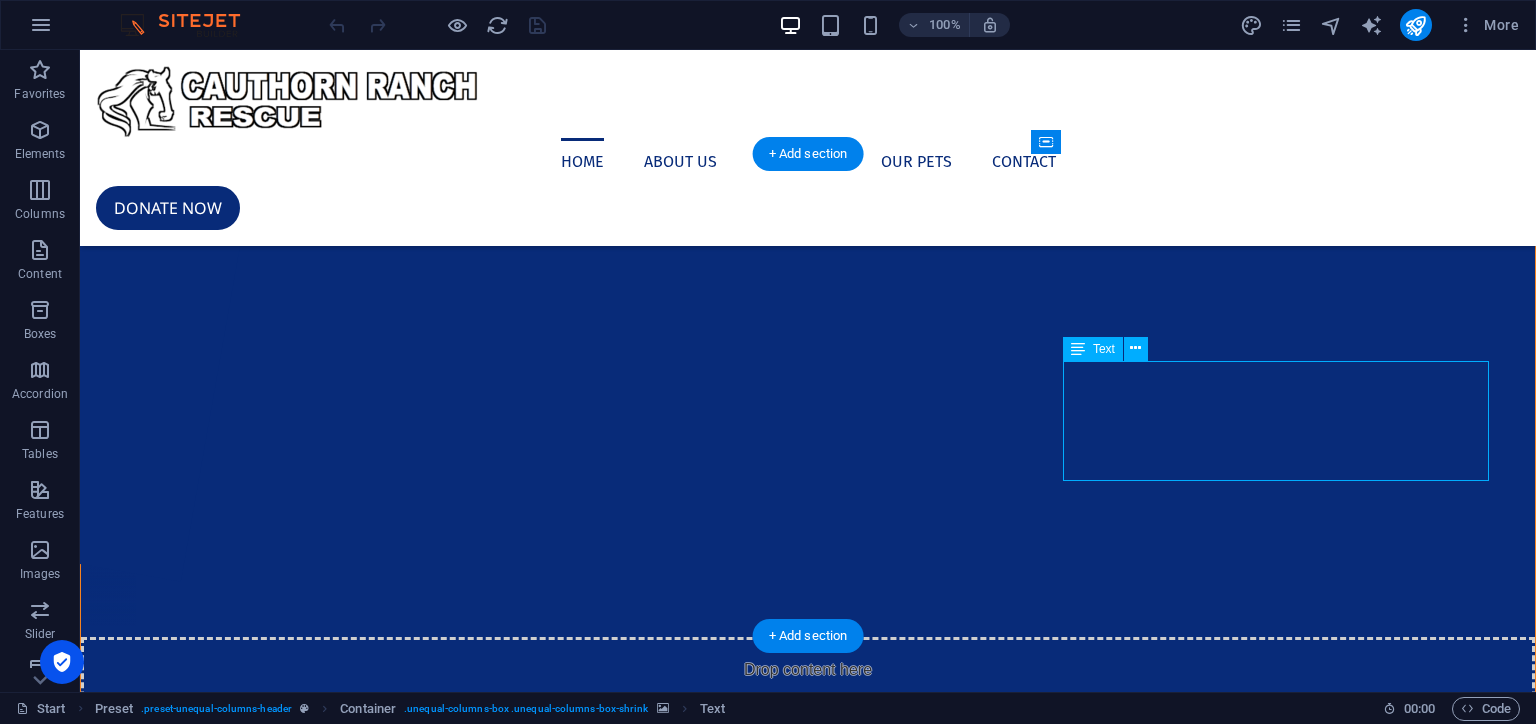 click on "Your donations directly contribute to the well-being of animals in our care. They help provide essential resources such as food, shelter, medical care, and enrichment activities that improve the lives of the animals we rescue and shelter." at bounding box center (808, 1388) 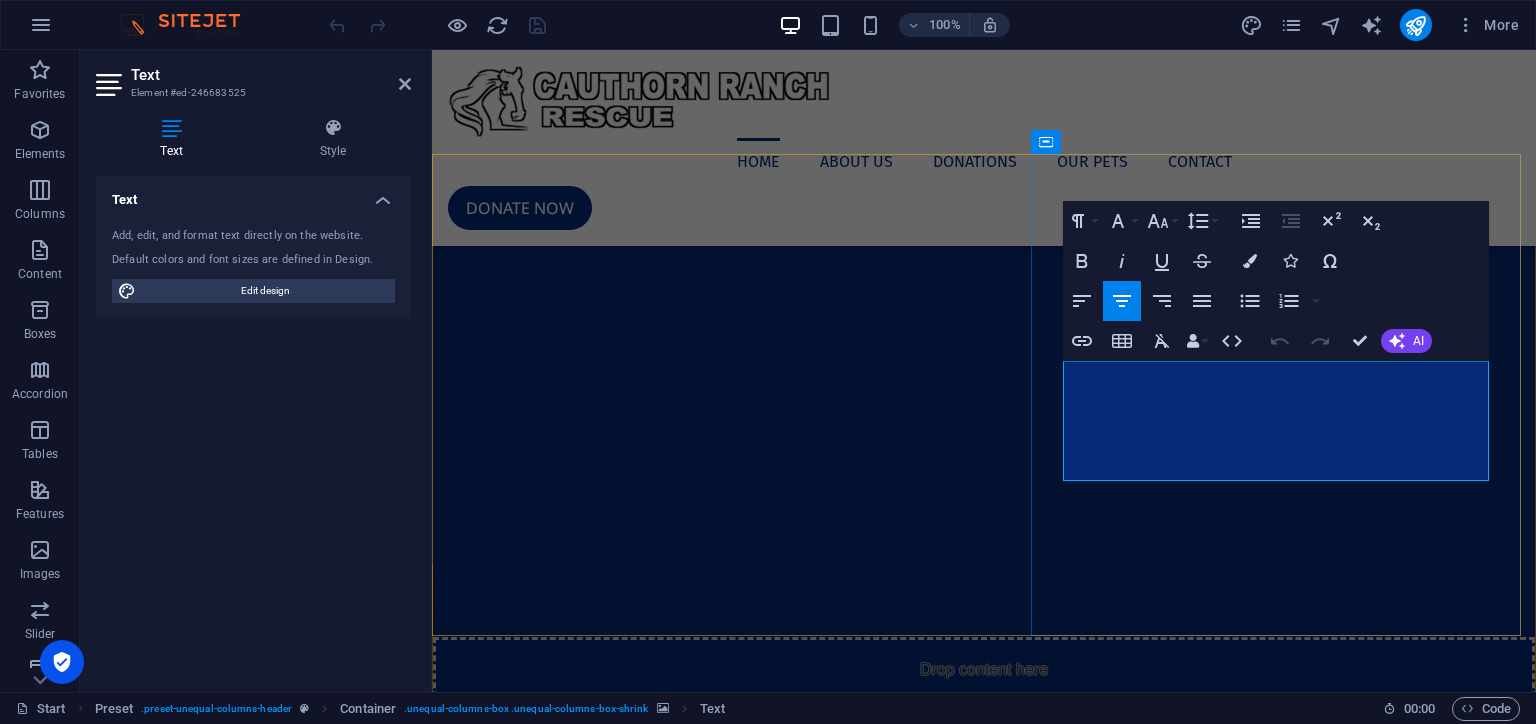 click on "Your donations directly contribute to the well-being of animals in our care. They help provide essential resources such as food, shelter, medical care, and enrichment activities that improve the lives of the animals we rescue and shelter." at bounding box center (984, 1388) 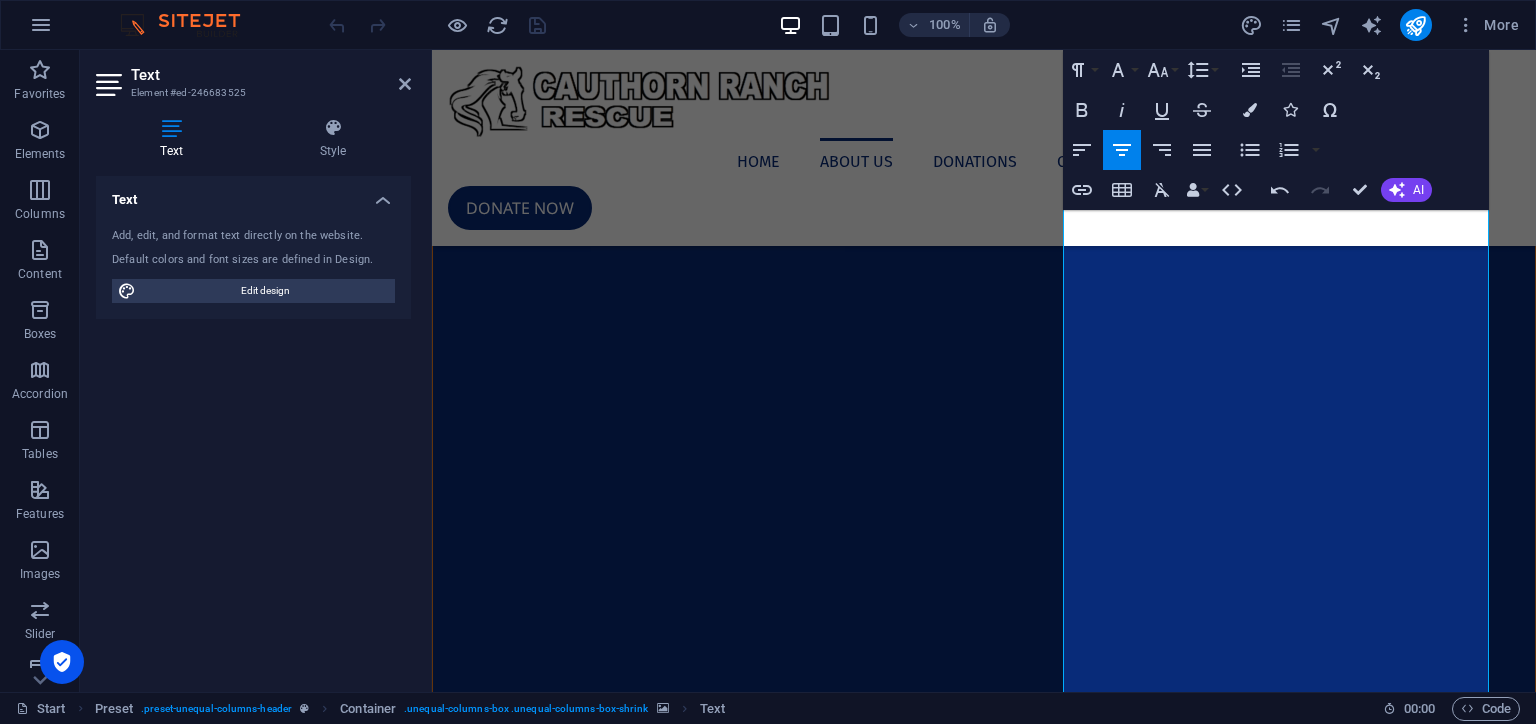 scroll, scrollTop: 400, scrollLeft: 0, axis: vertical 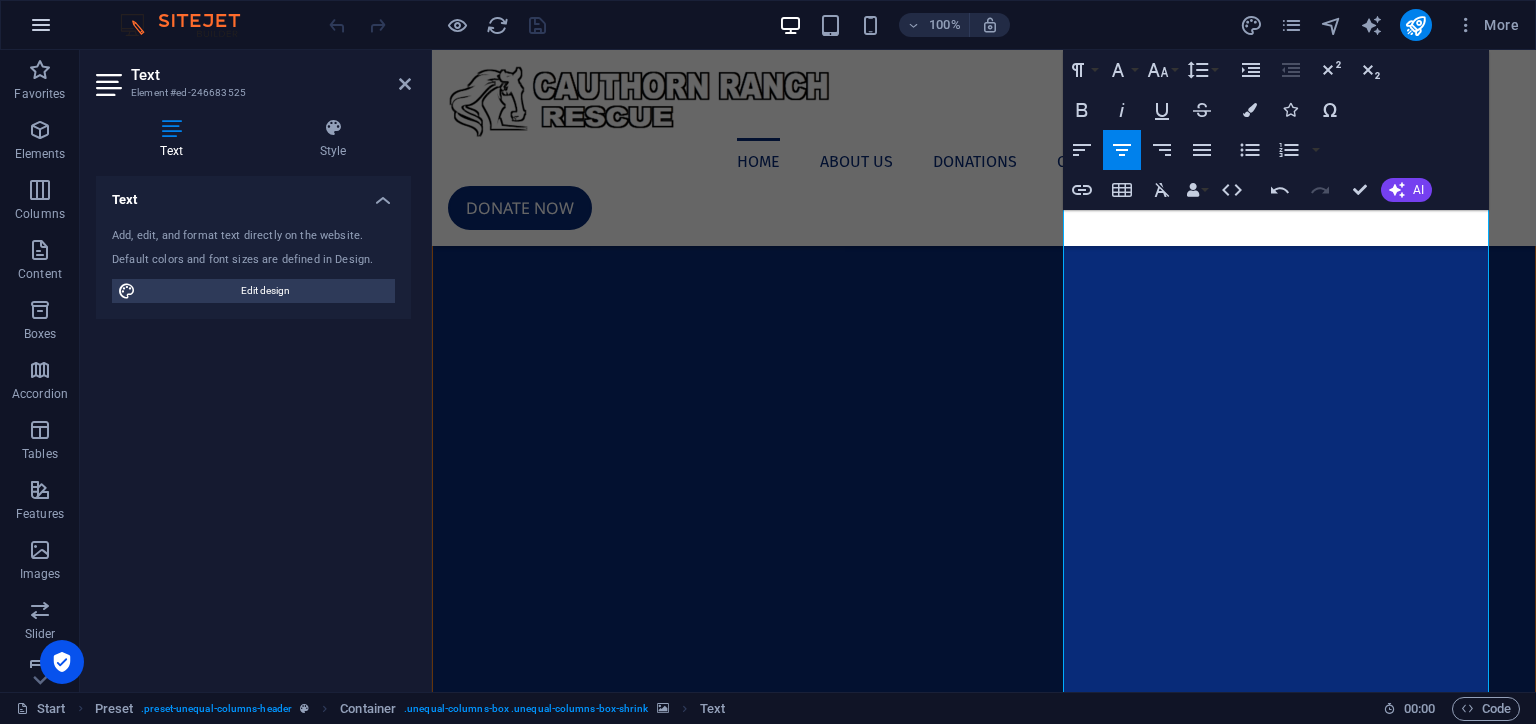 click at bounding box center (41, 25) 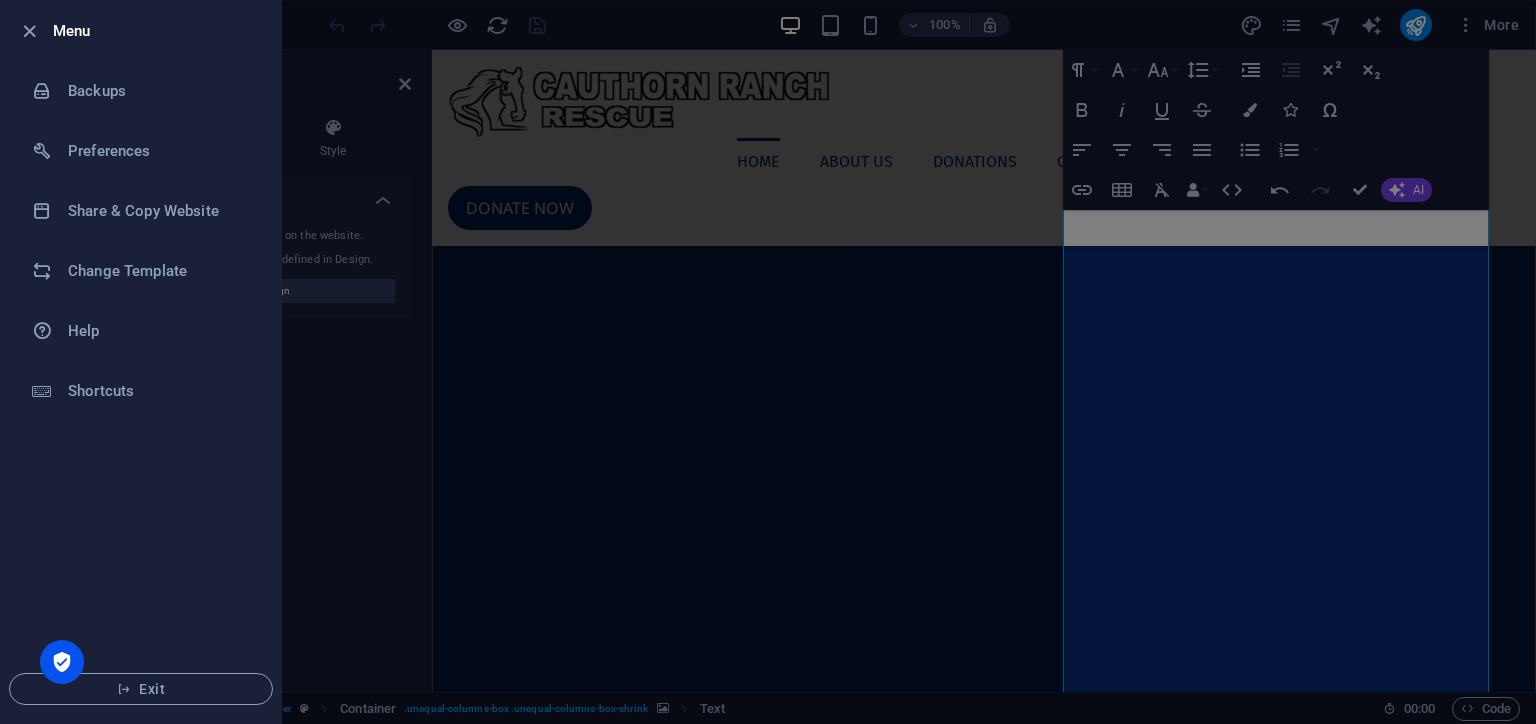 click on "Menu" at bounding box center (159, 31) 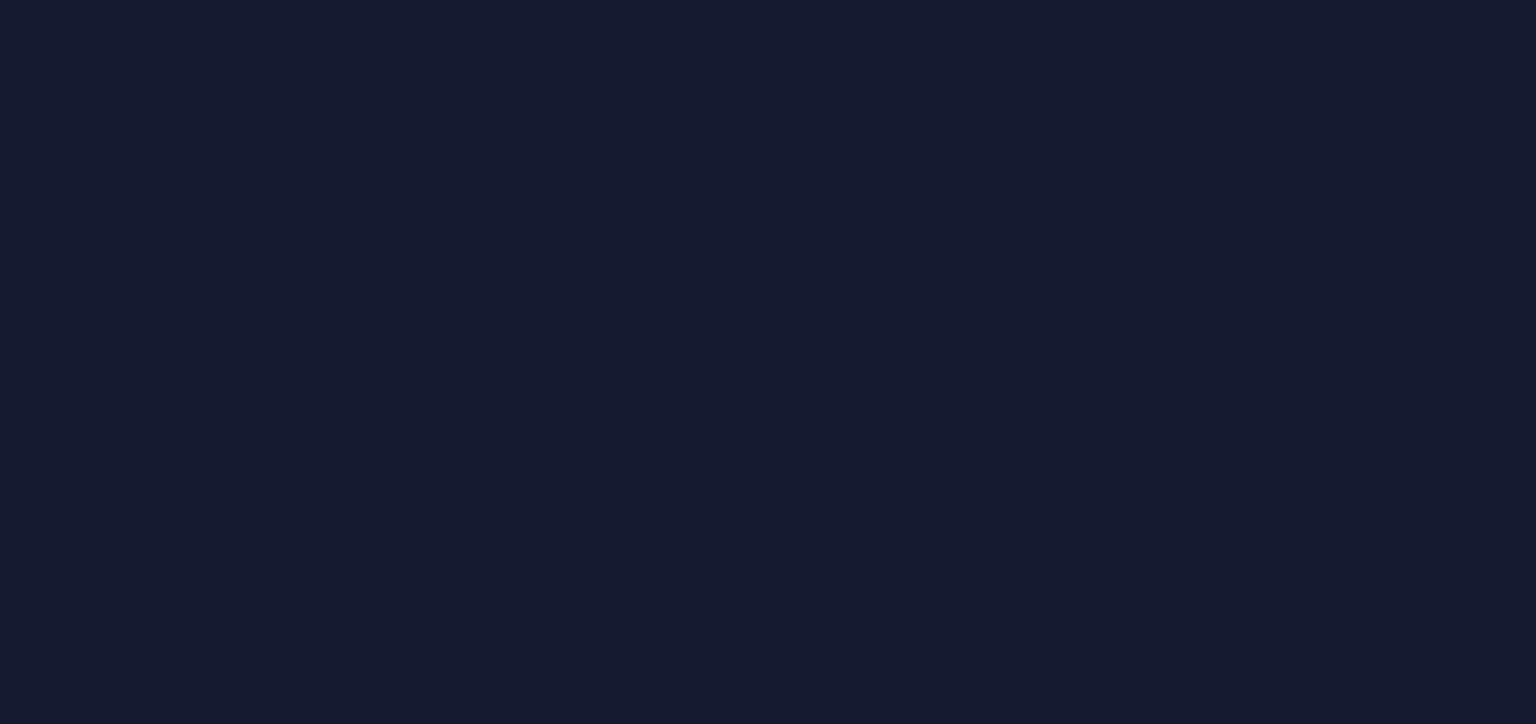 scroll, scrollTop: 0, scrollLeft: 0, axis: both 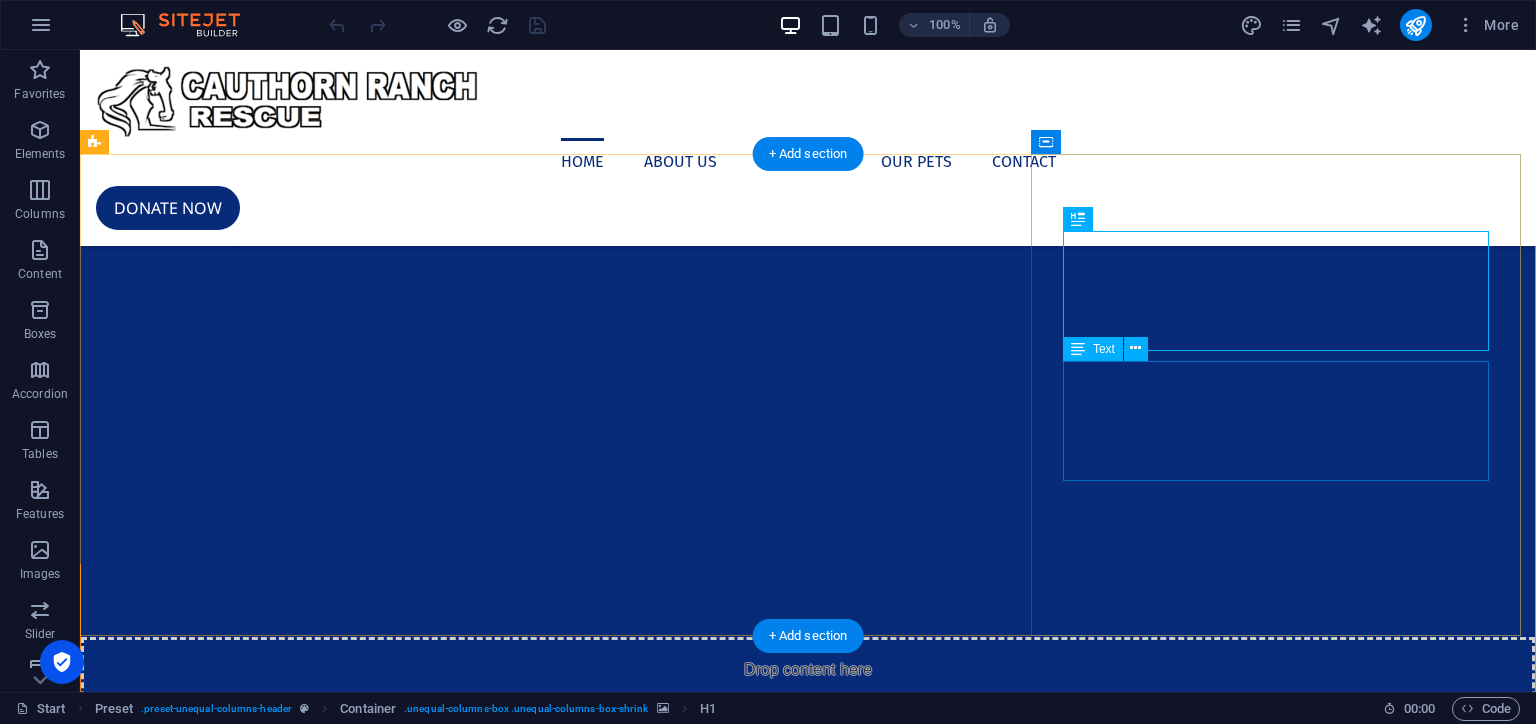 click on "Your donations directly contribute to the well-being of animals in our care. They help provide essential resources such as food, shelter, medical care, and enrichment activities that improve the lives of the animals we rescue and shelter." at bounding box center [808, 1388] 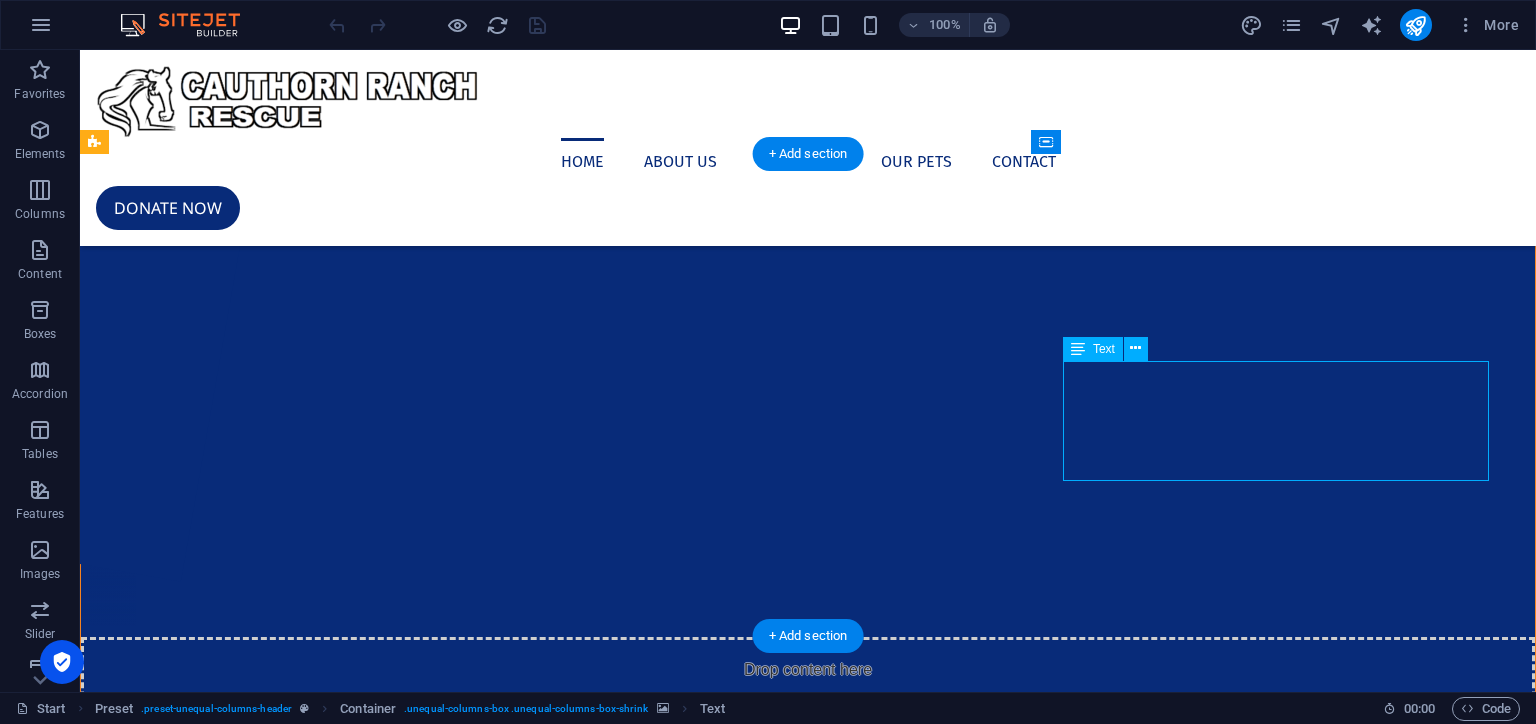 click on "Your donations directly contribute to the well-being of animals in our care. They help provide essential resources such as food, shelter, medical care, and enrichment activities that improve the lives of the animals we rescue and shelter." at bounding box center [808, 1388] 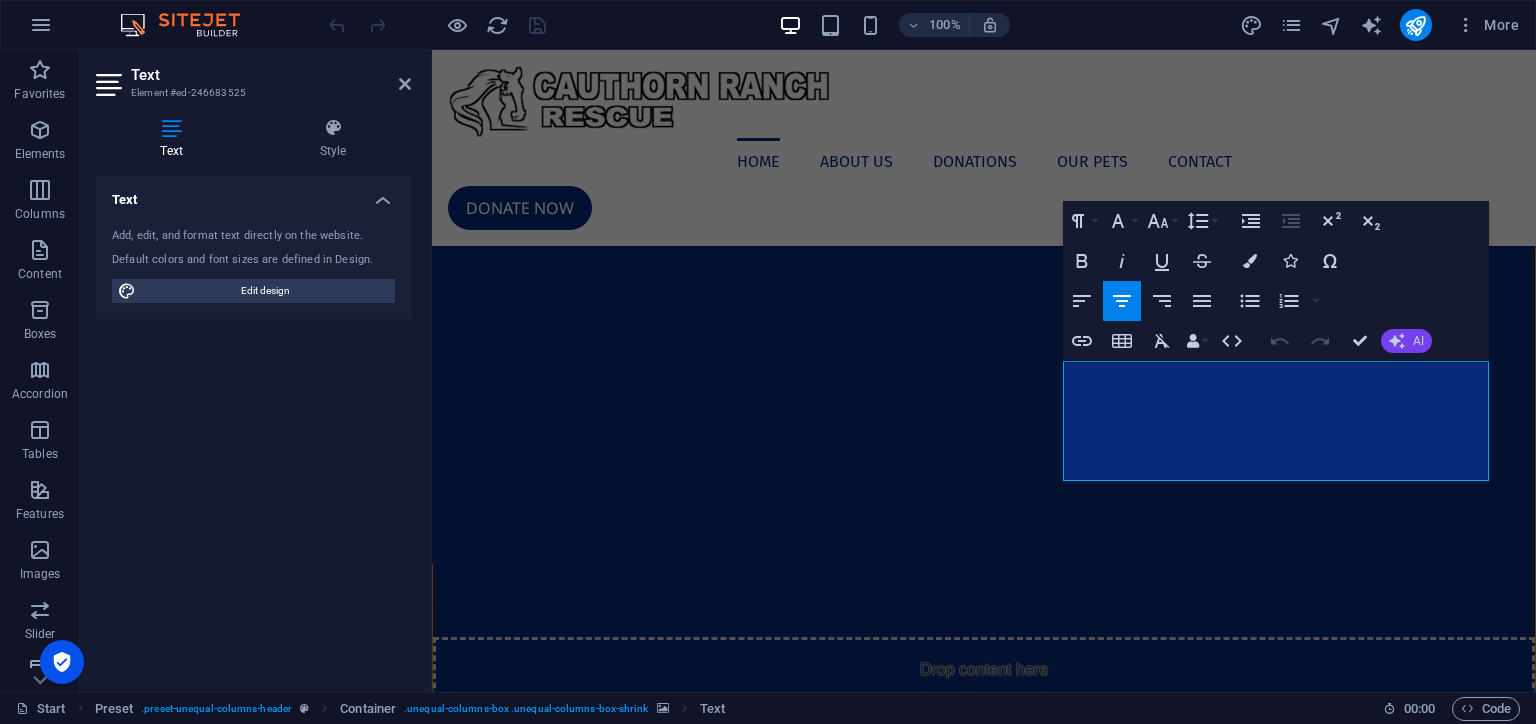 click on "AI" at bounding box center [1406, 341] 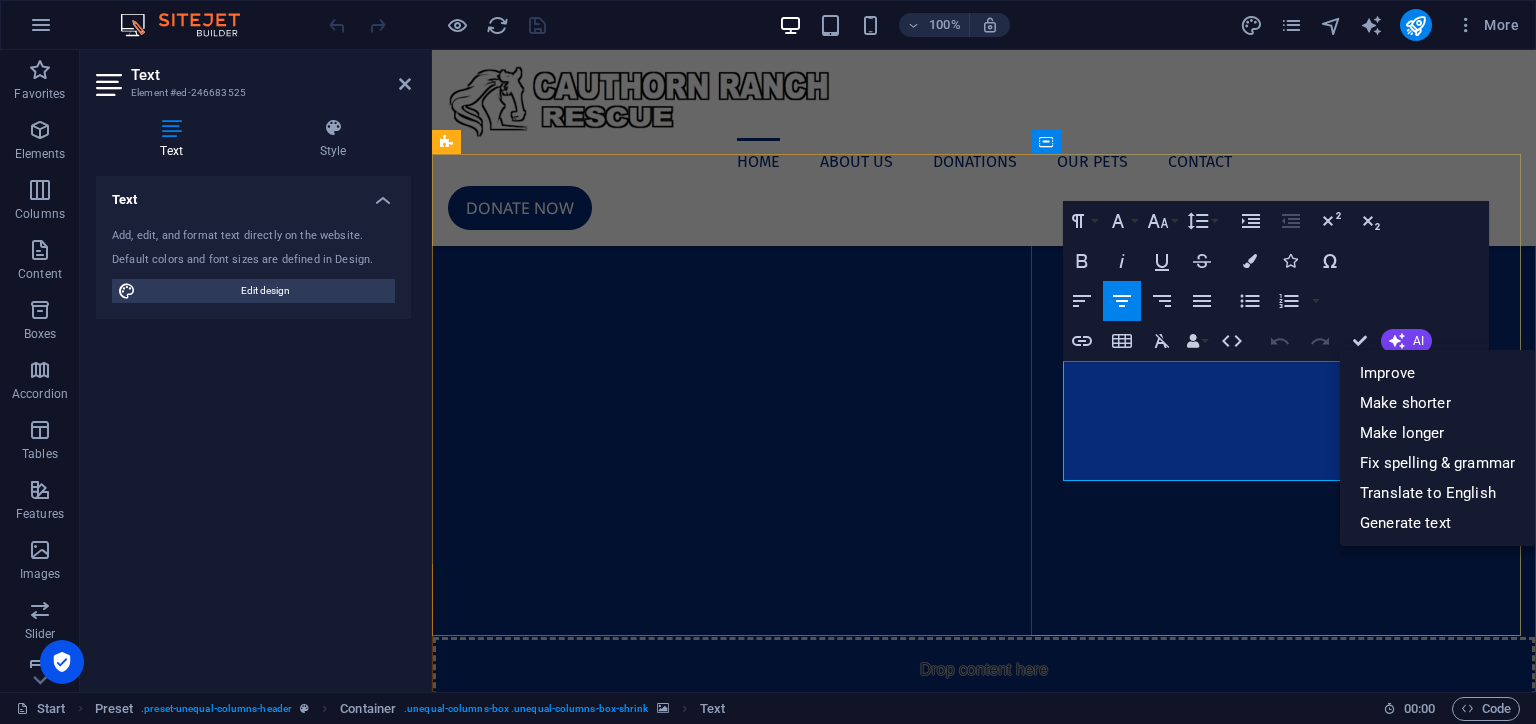 click on "Your donations directly contribute to the well-being of animals in our care. They help provide essential resources such as food, shelter, medical care, and enrichment activities that improve the lives of the animals we rescue and shelter." at bounding box center [984, 1388] 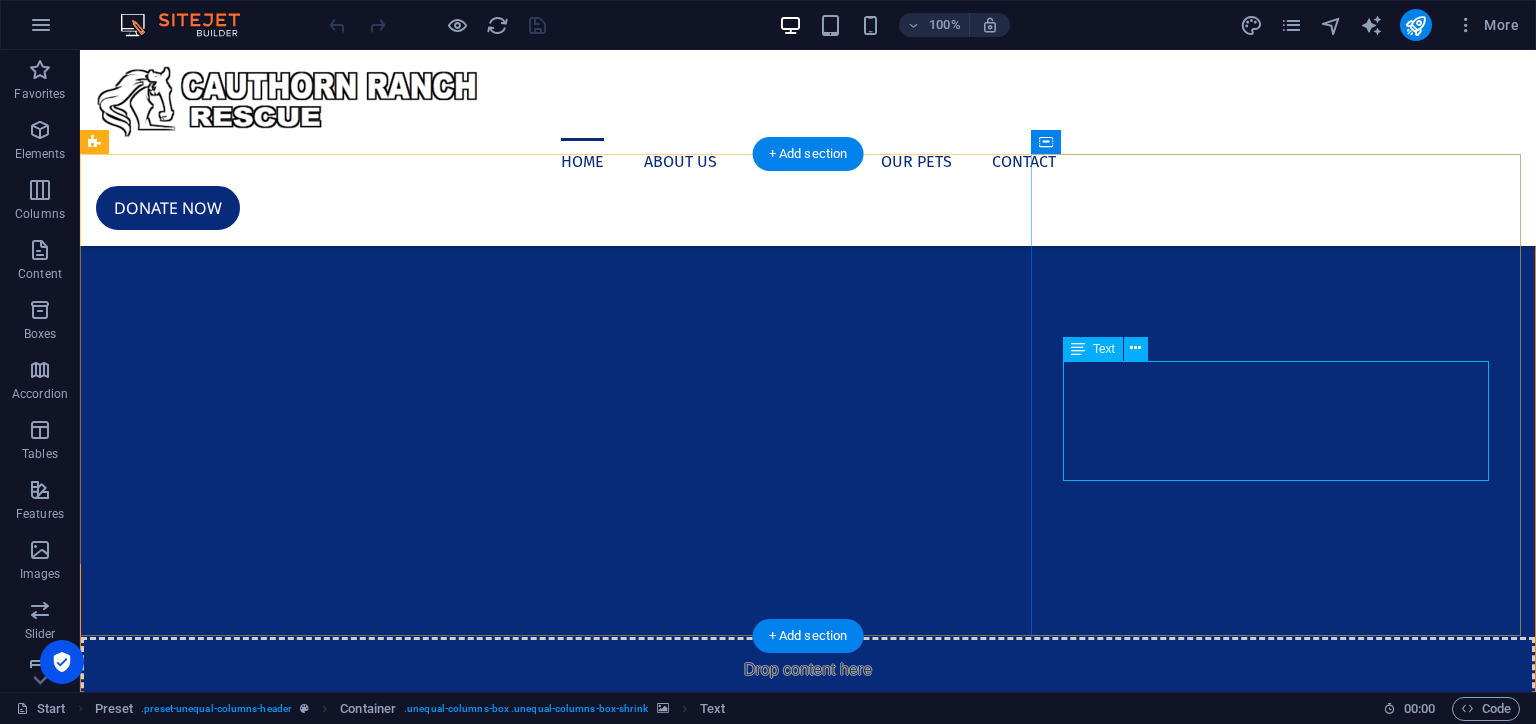 click on "Your donations directly contribute to the well-being of animals in our care. They help provide essential resources such as food, shelter, medical care, and enrichment activities that improve the lives of the animals we rescue and shelter." at bounding box center [808, 1388] 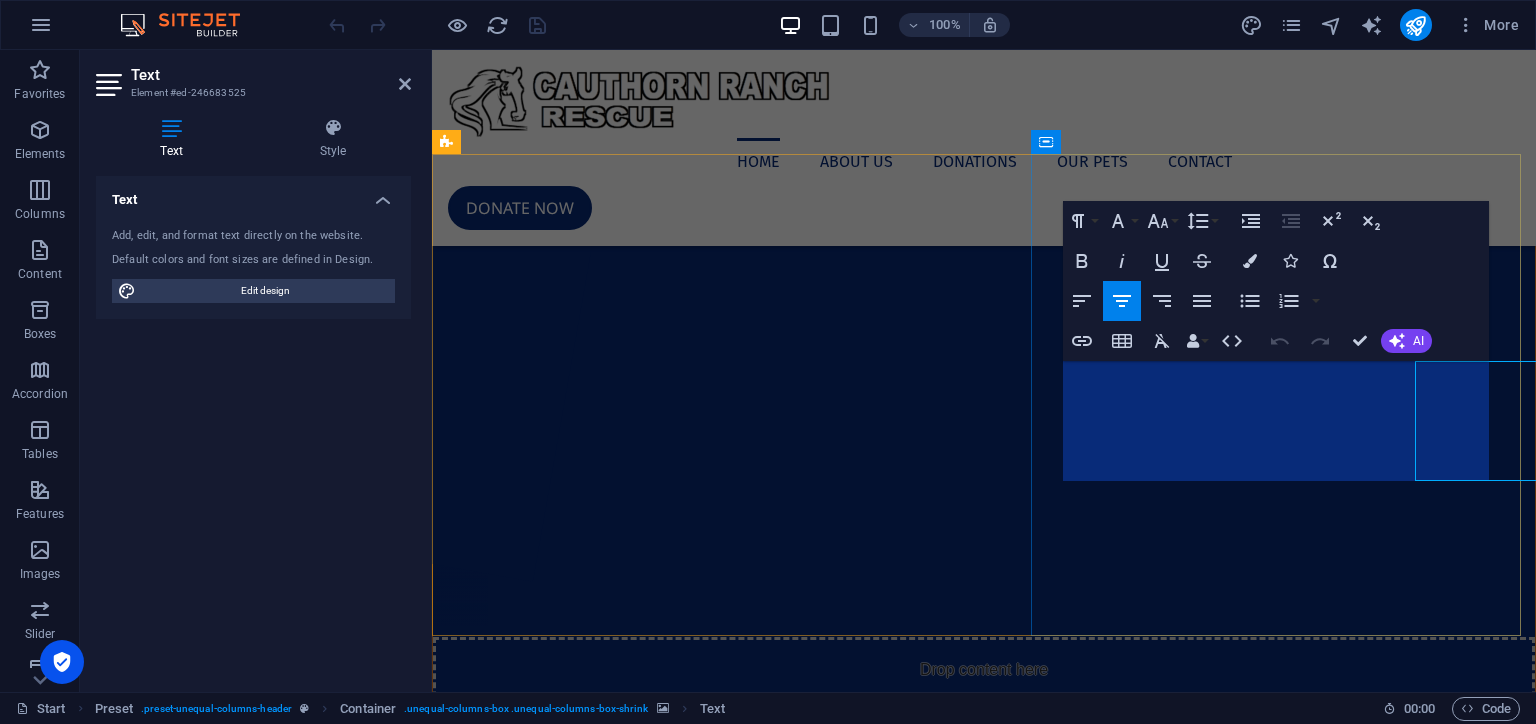 click on "Your donations directly contribute to the well-being of animals in our care. They help provide essential resources such as food, shelter, medical care, and enrichment activities that improve the lives of the animals we rescue and shelter." at bounding box center [984, 1388] 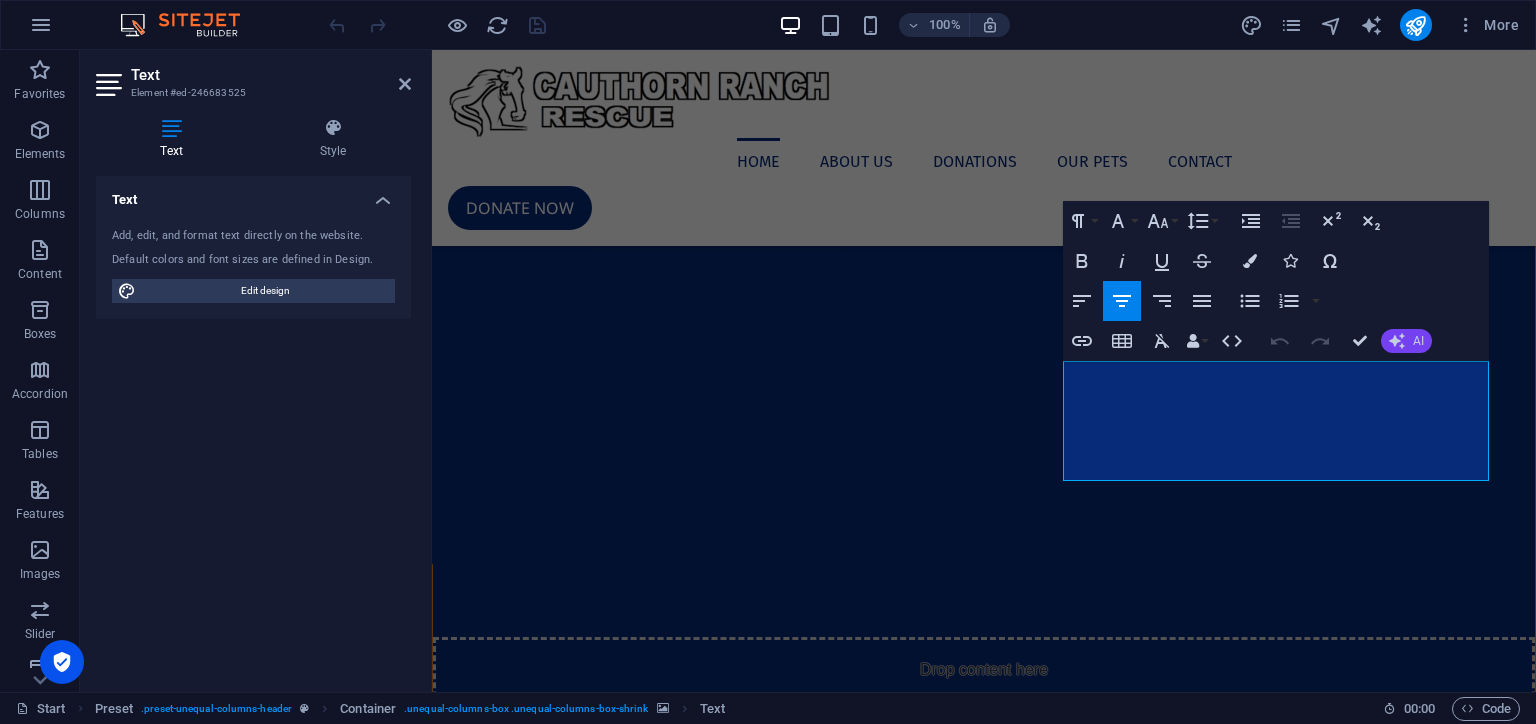 click on "AI" at bounding box center [1406, 341] 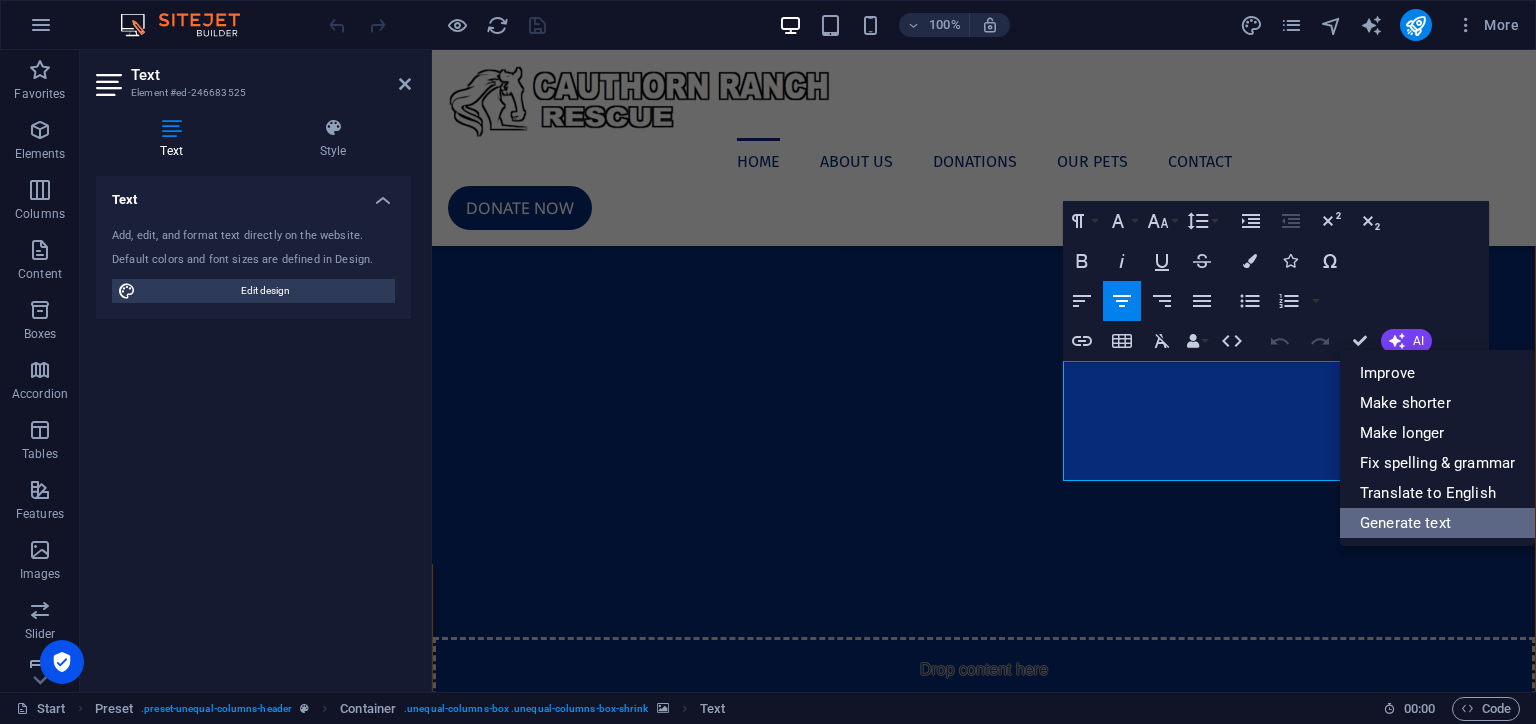 click on "Generate text" at bounding box center [1437, 523] 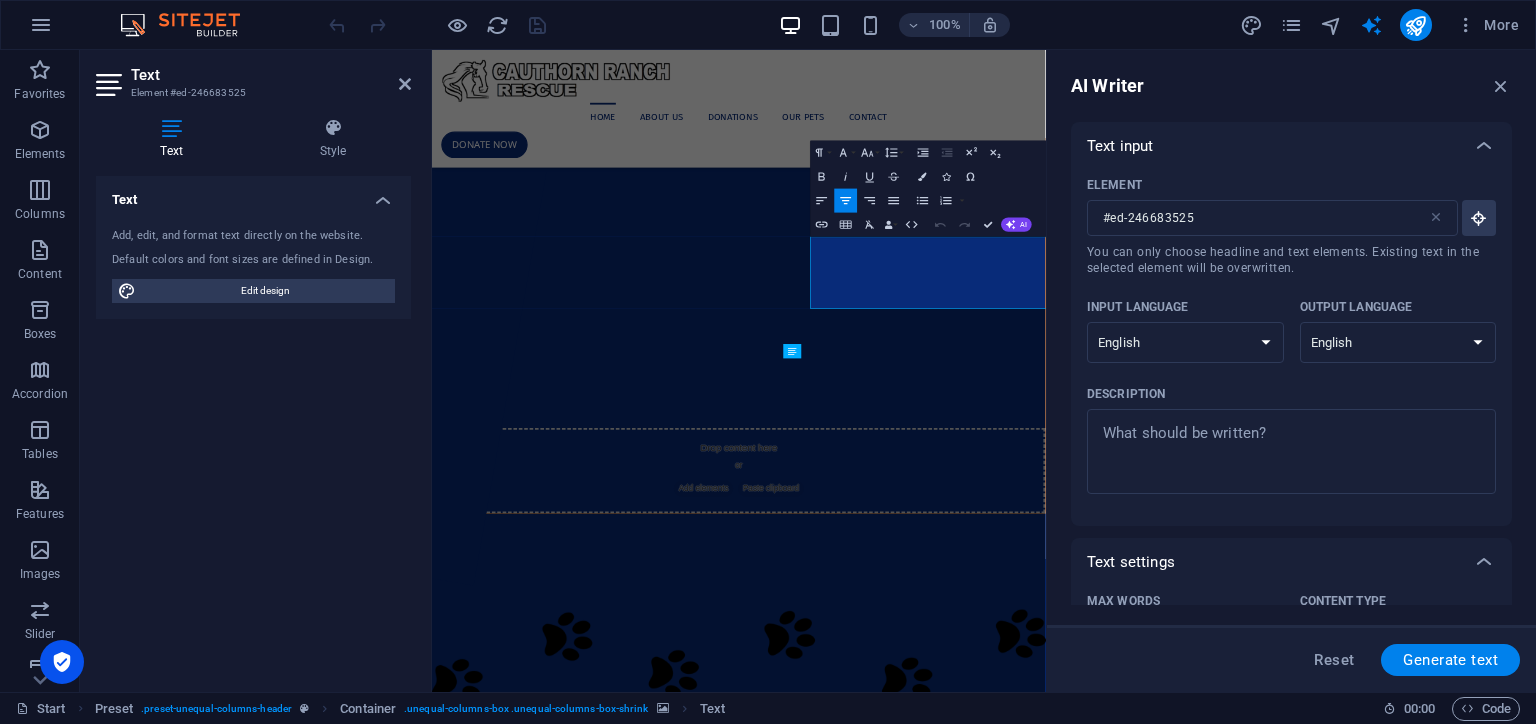 scroll, scrollTop: 0, scrollLeft: 0, axis: both 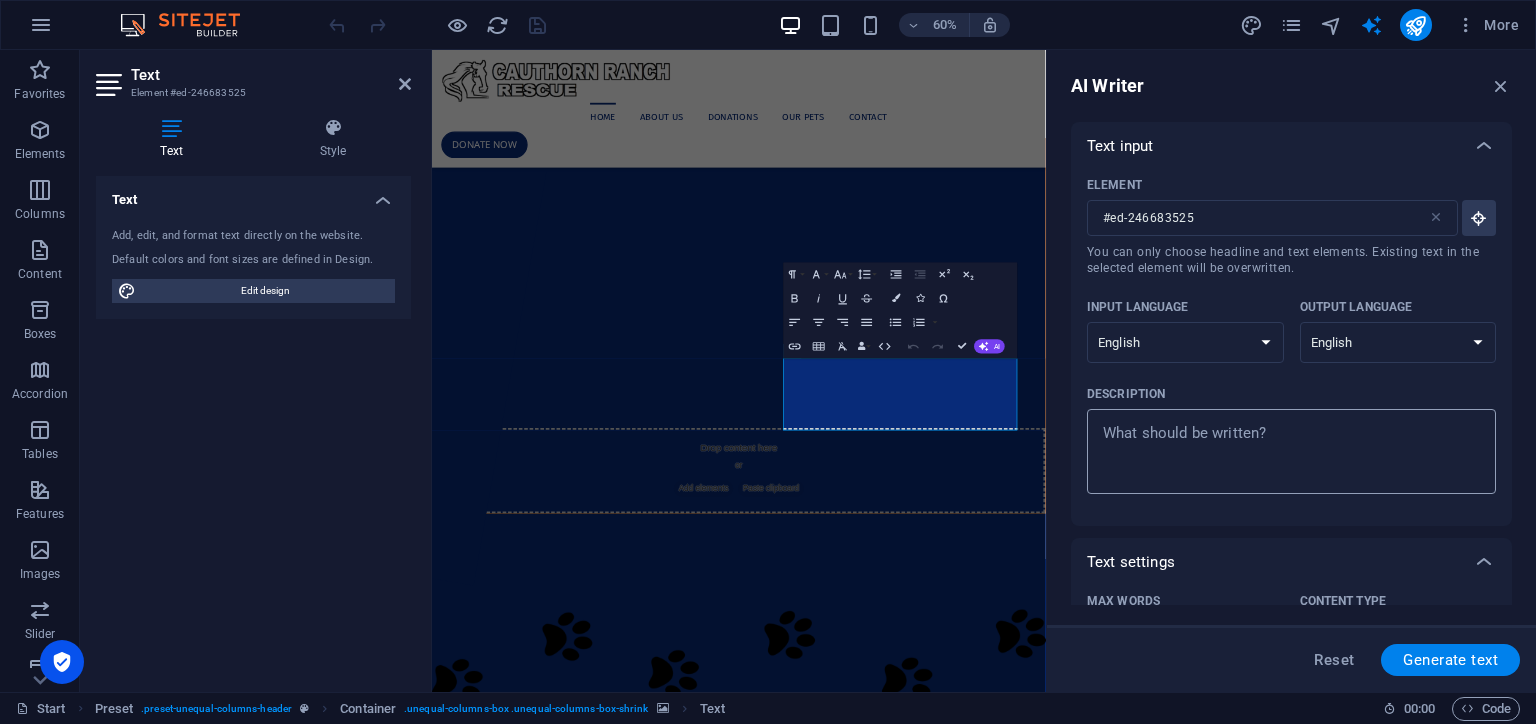 type on "x" 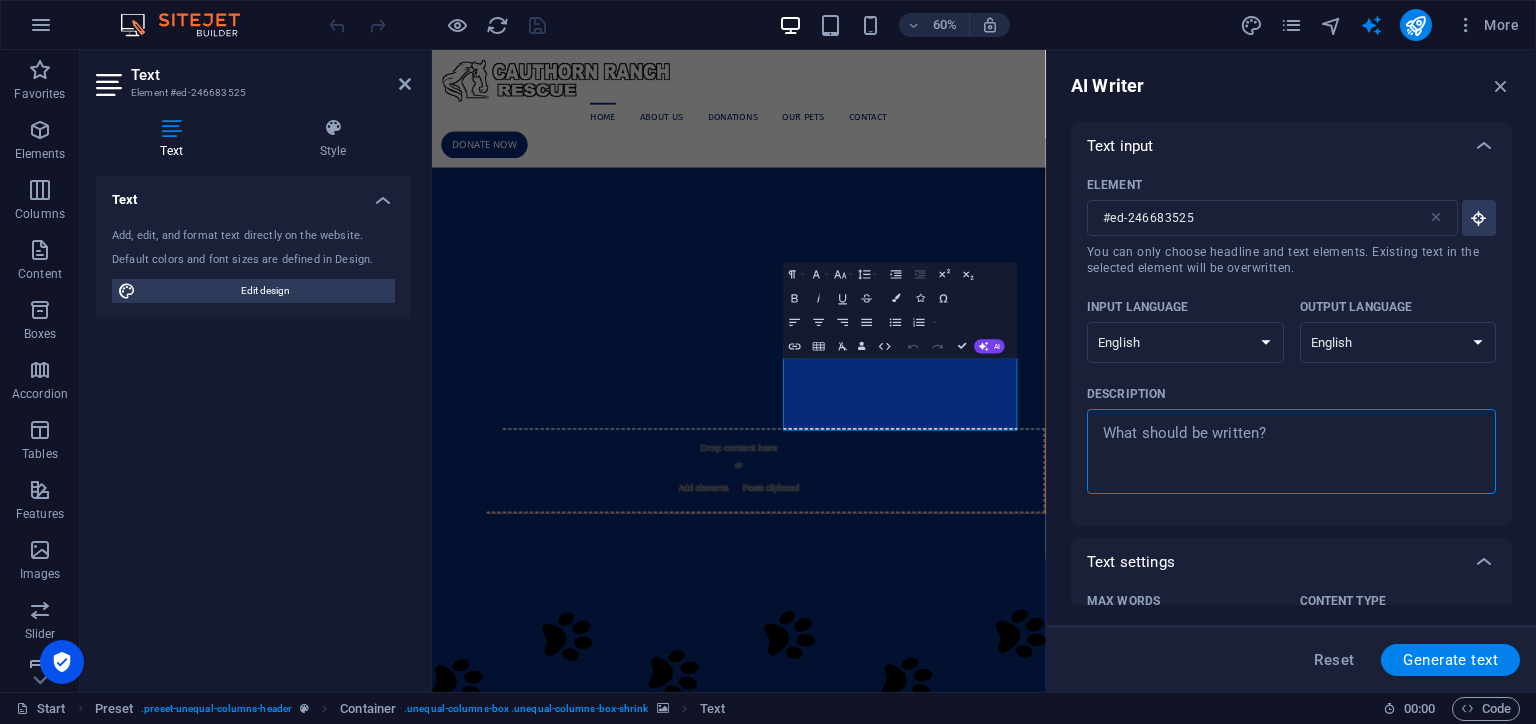 paste on "Your donations directly contribute to the well-being of animals in our care. They help provide essential resources such as food, shelter, medical care, and enrichment activities that improve the lives of the animals we rescue and shelter." 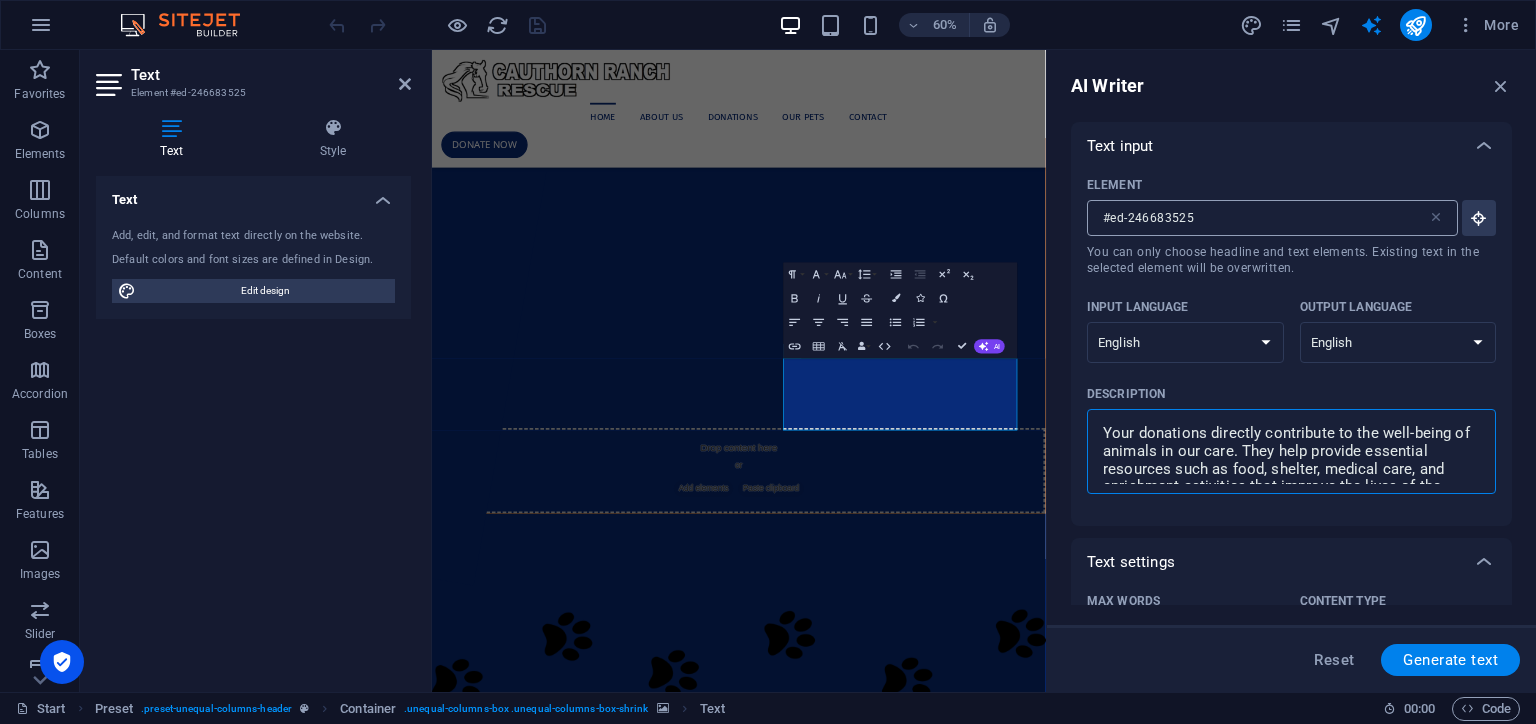type on "Your donations directly contribute to the well-being of animals in our care. They help provide essential resources such as food, shelter, medical care, and enrichment activities that improve the lives of the animals we rescue and shelter." 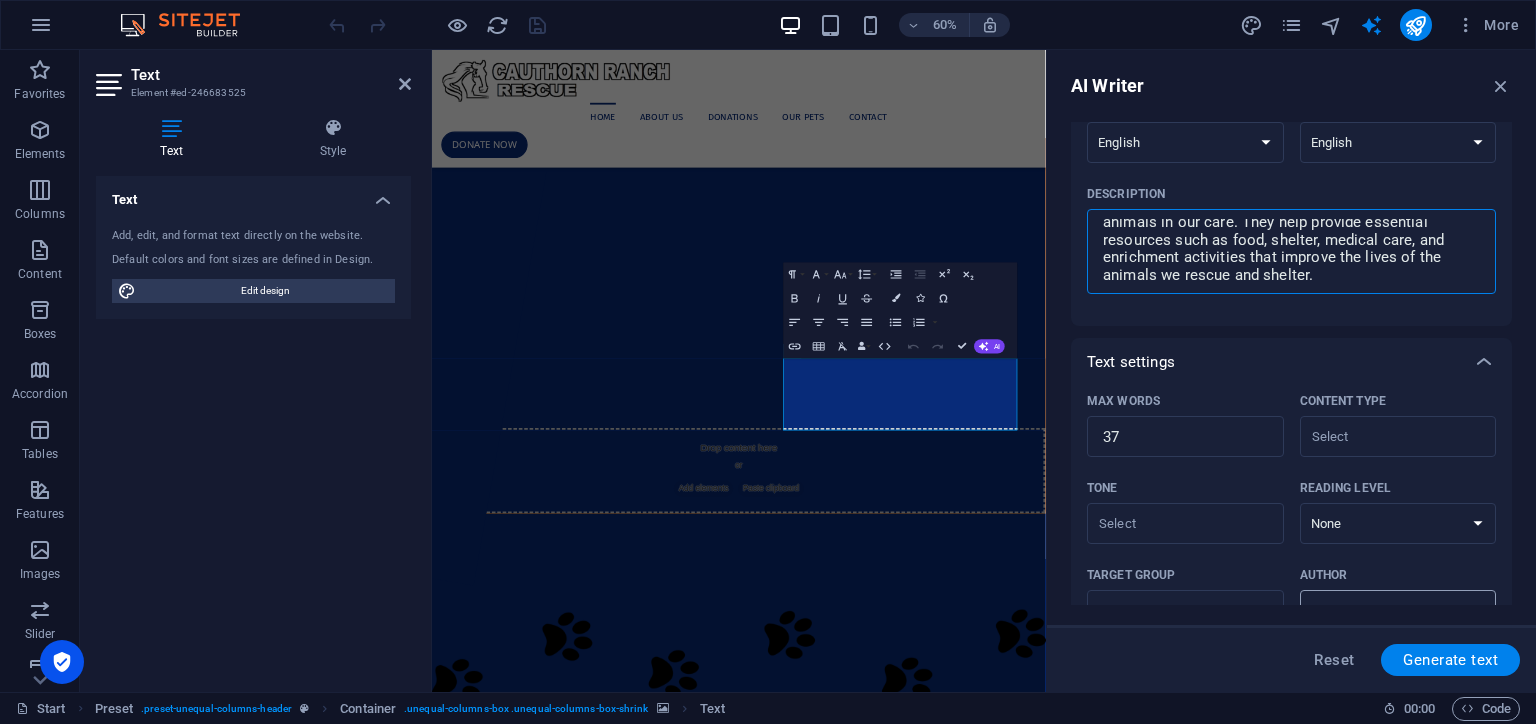 scroll, scrollTop: 300, scrollLeft: 0, axis: vertical 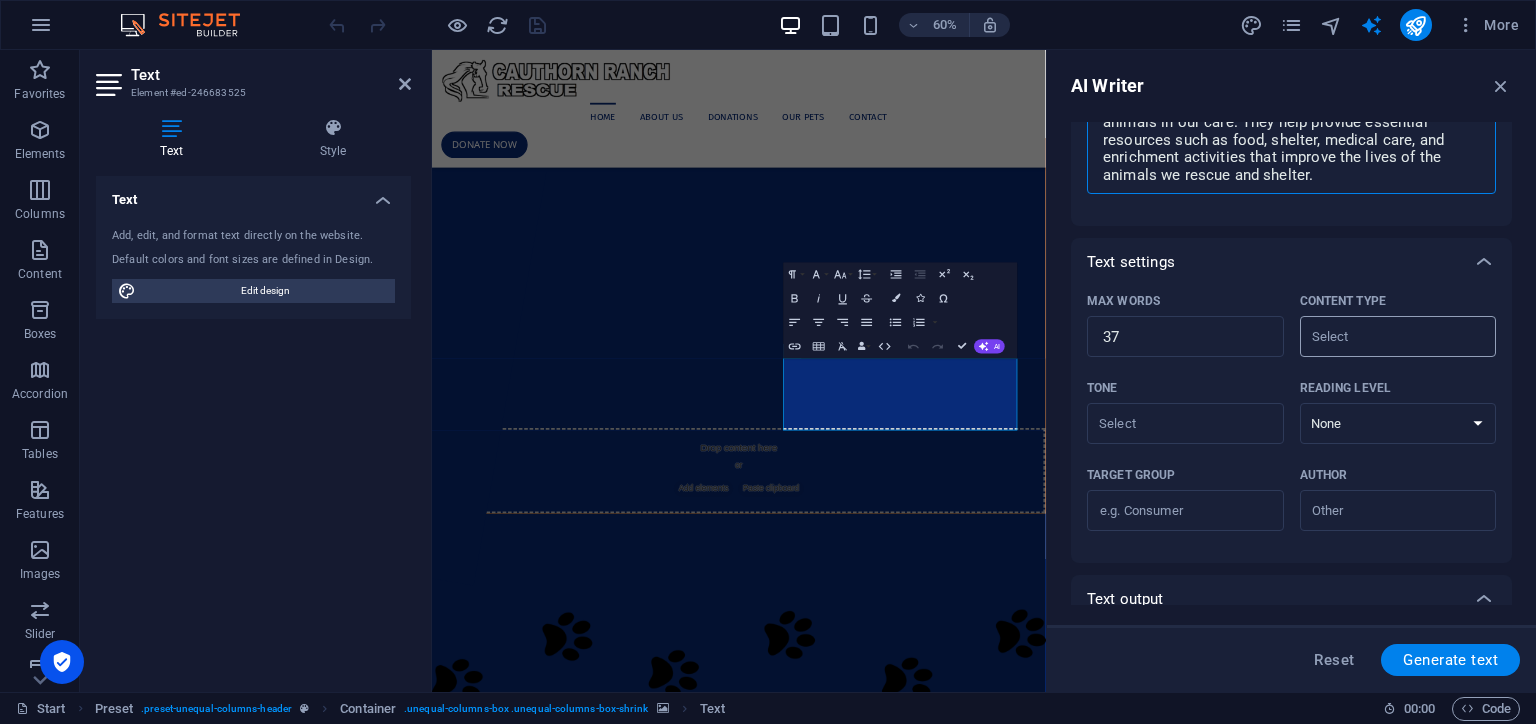 type on "Your donations directly contribute to the well-being of animals in our care. They help provide essential resources such as food, shelter, medical care, and enrichment activities that improve the lives of the animals we rescue and shelter." 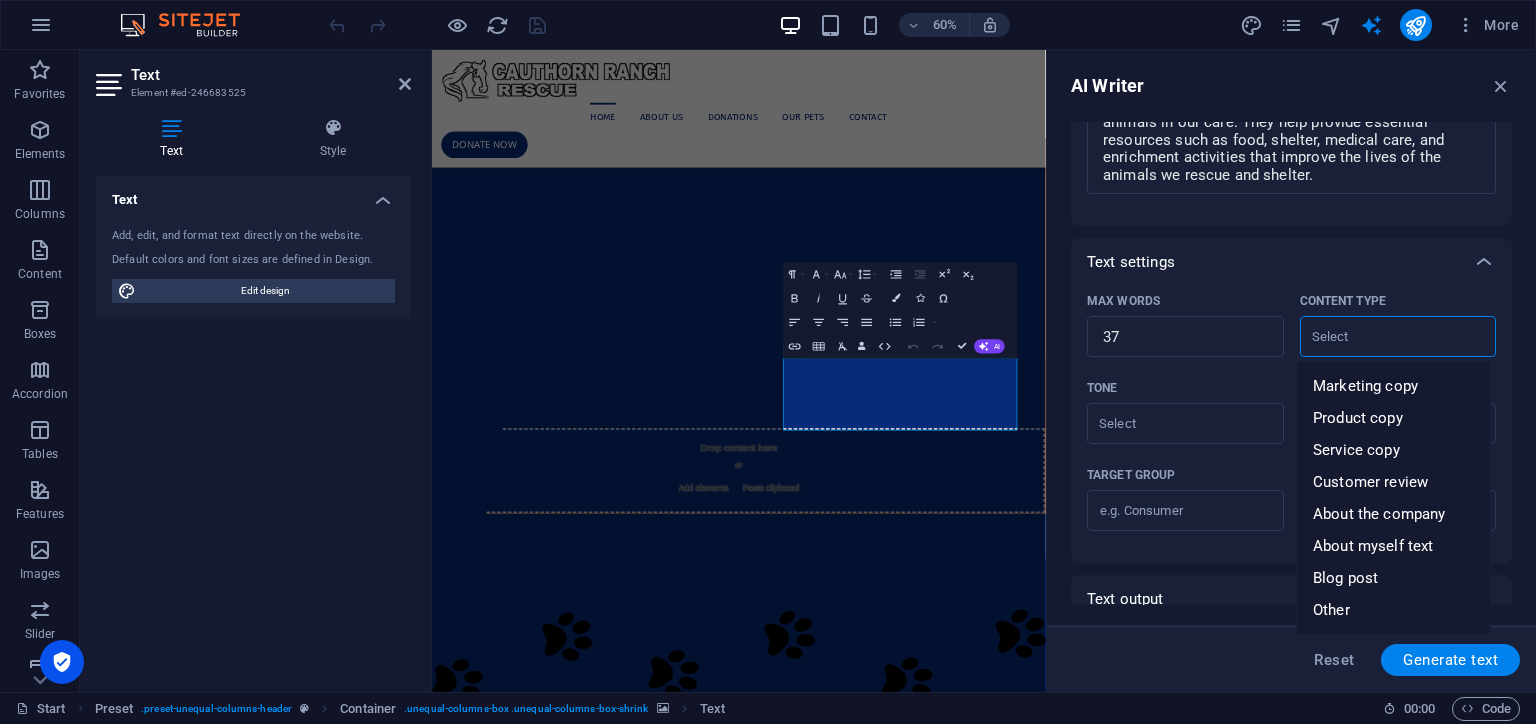 click on "Content type ​" at bounding box center [1382, 336] 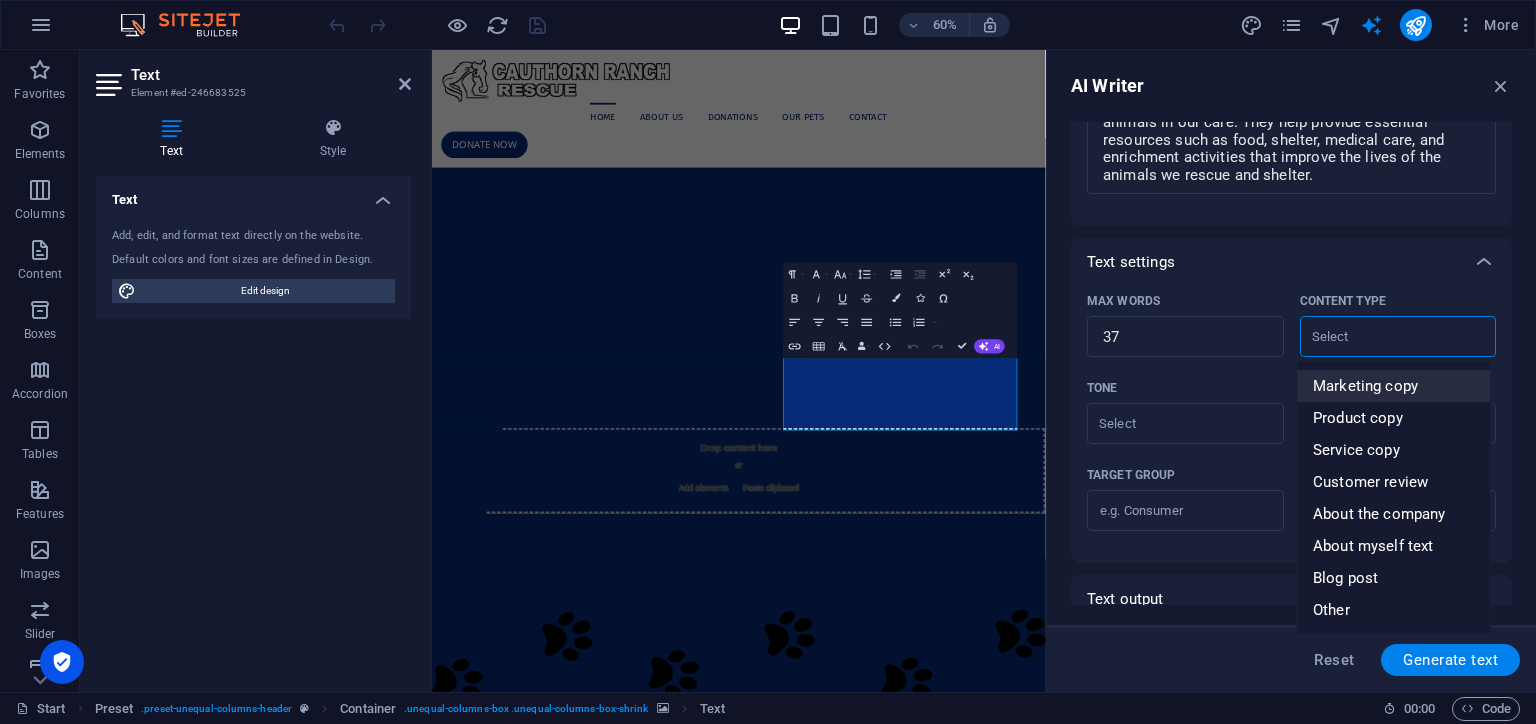 click on "Marketing copy" at bounding box center [1365, 386] 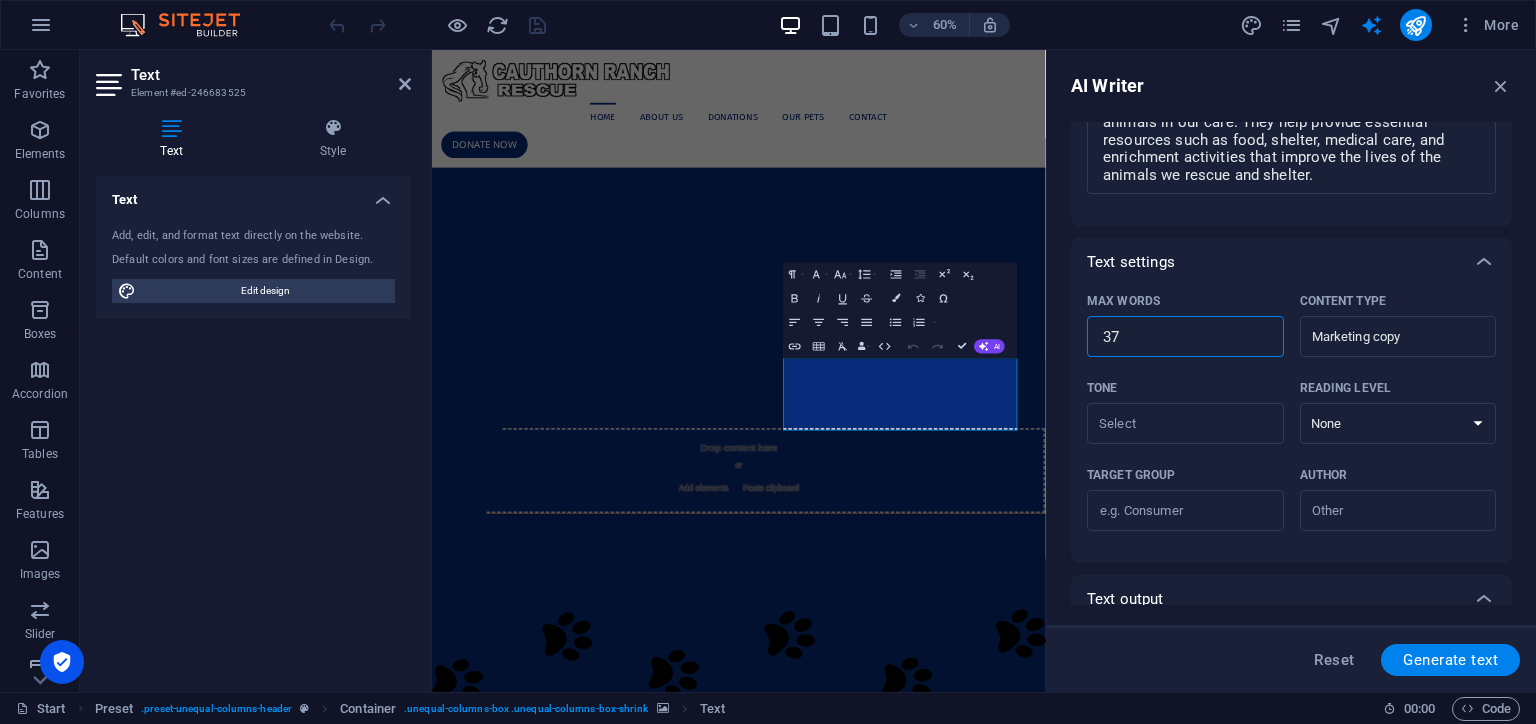 drag, startPoint x: 1123, startPoint y: 335, endPoint x: 1099, endPoint y: 337, distance: 24.083189 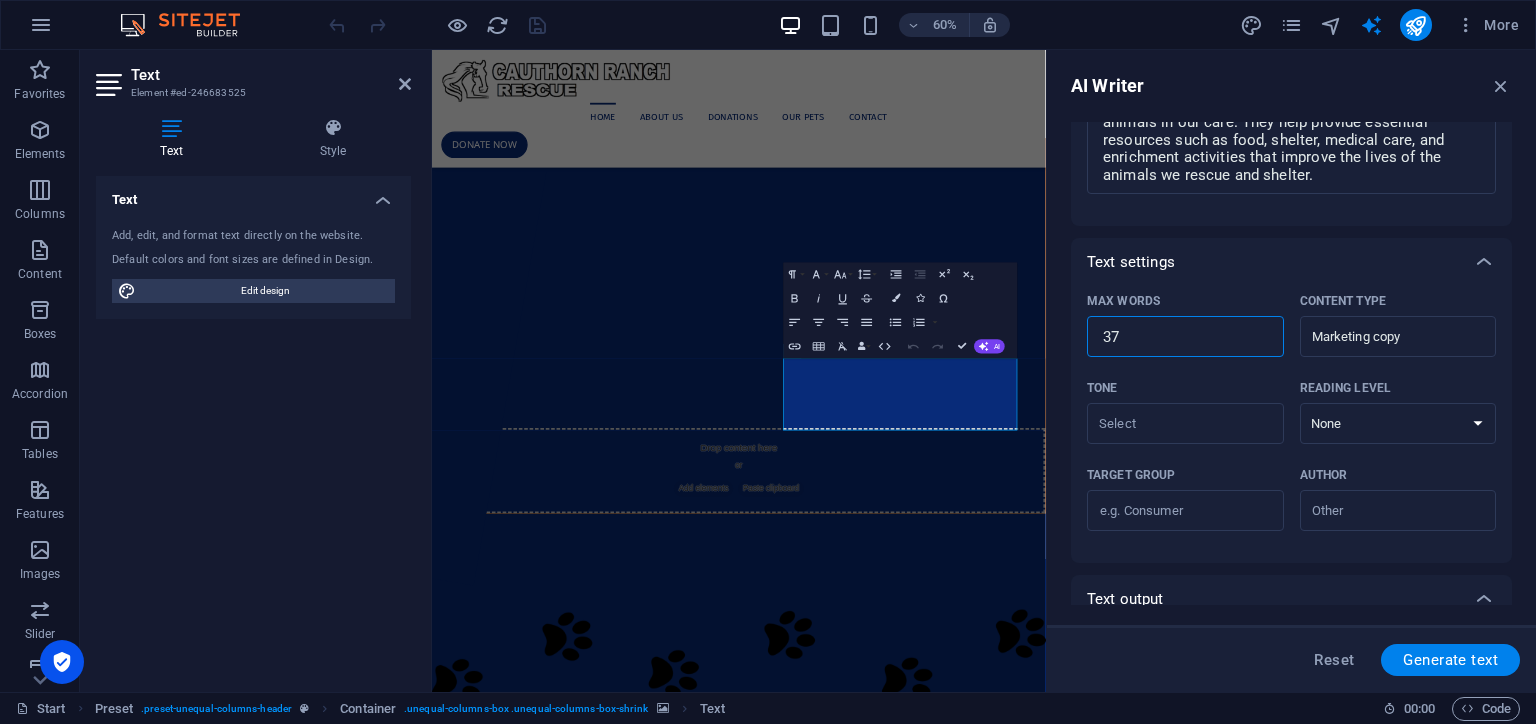 type on "x" 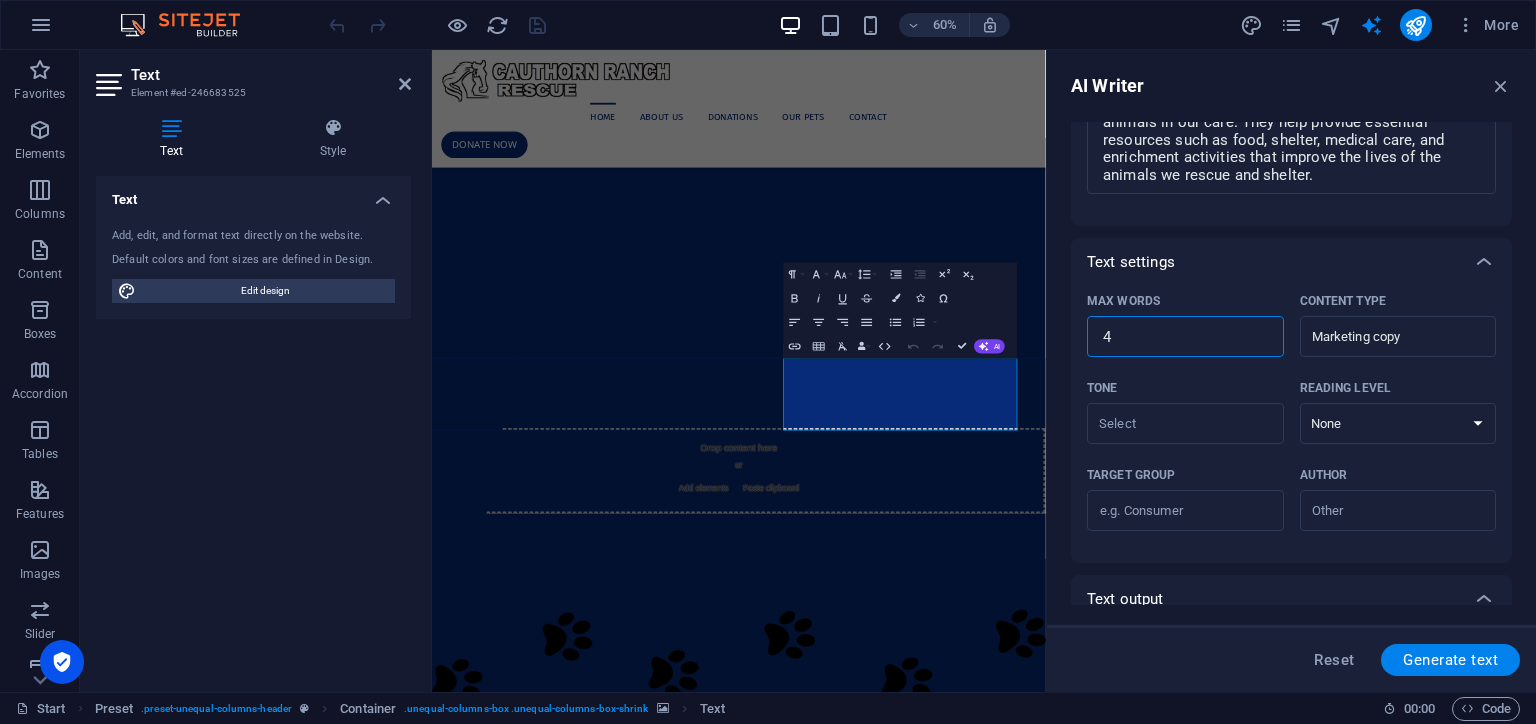 type on "x" 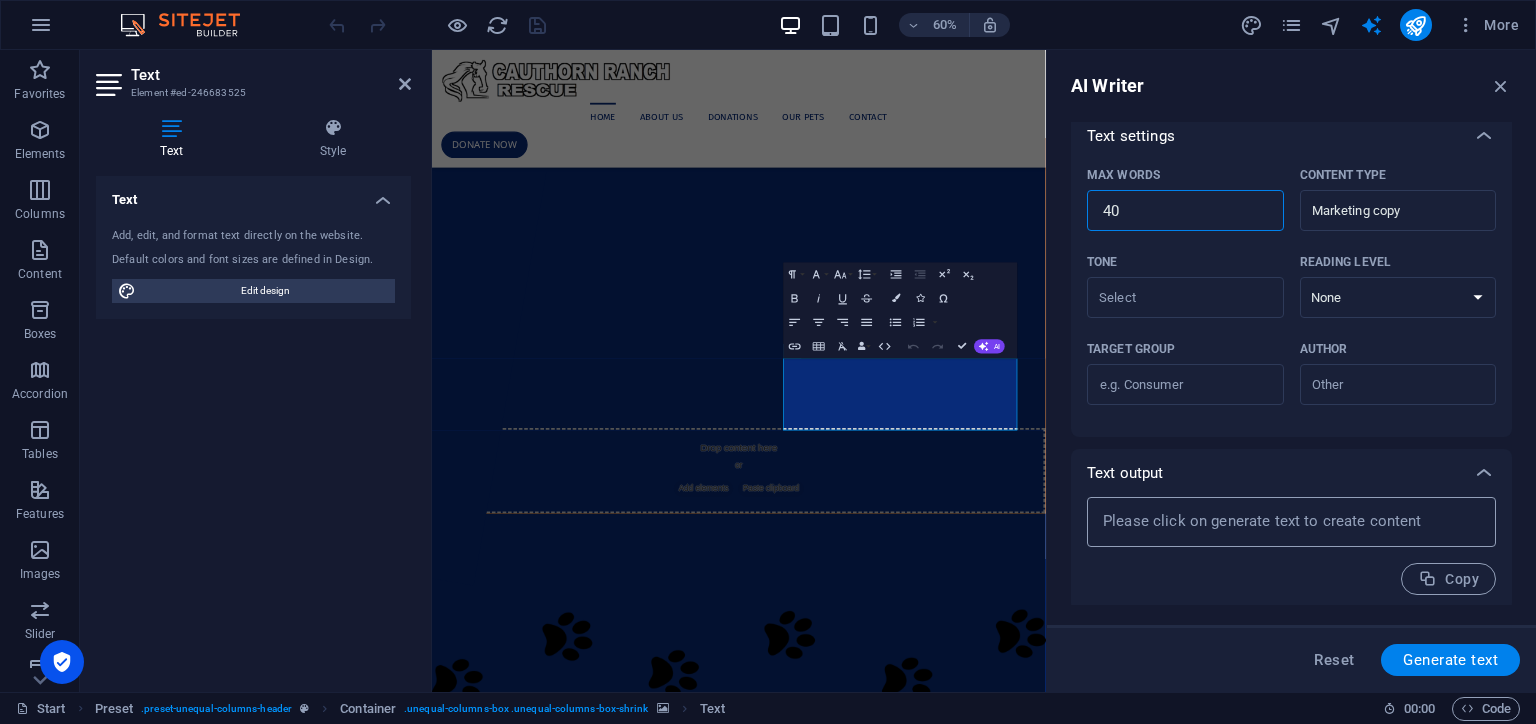 scroll, scrollTop: 431, scrollLeft: 0, axis: vertical 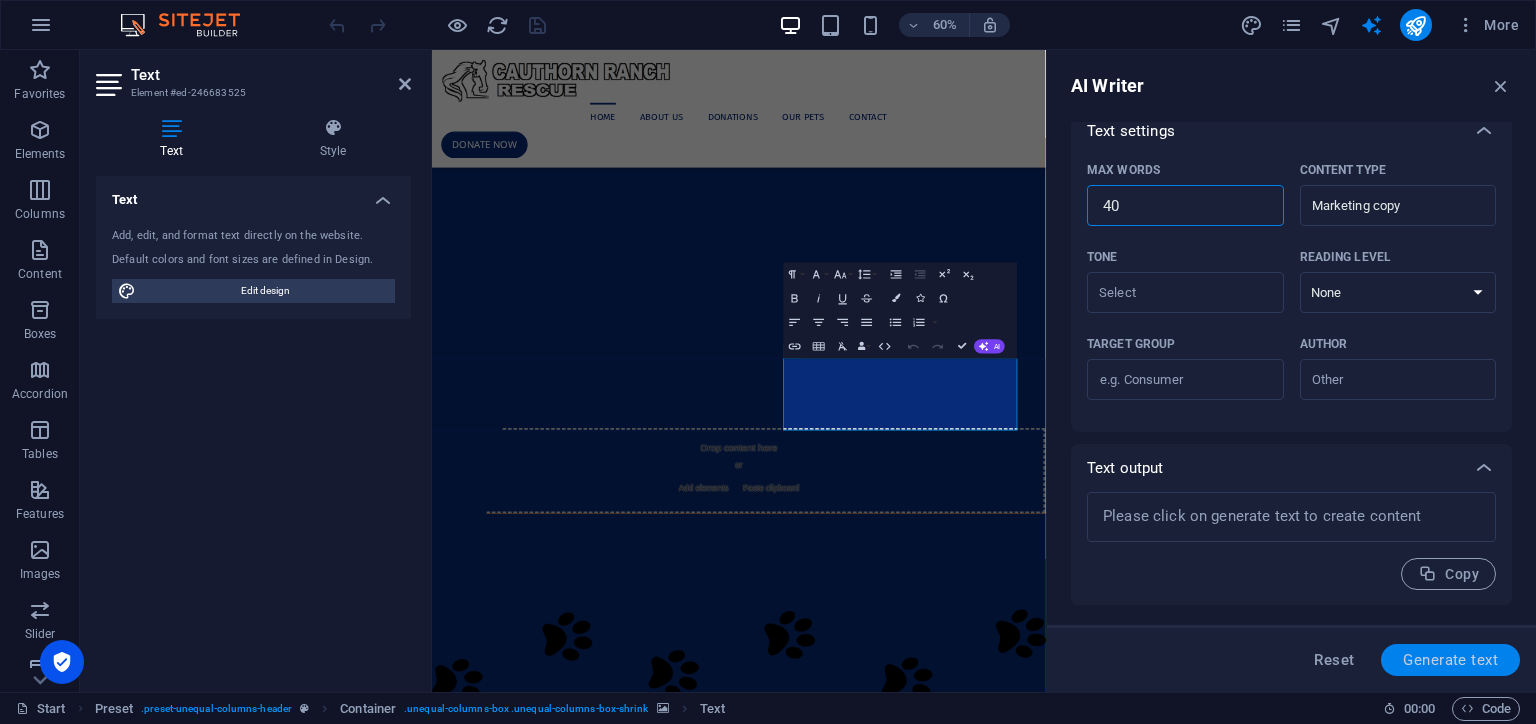 type on "40" 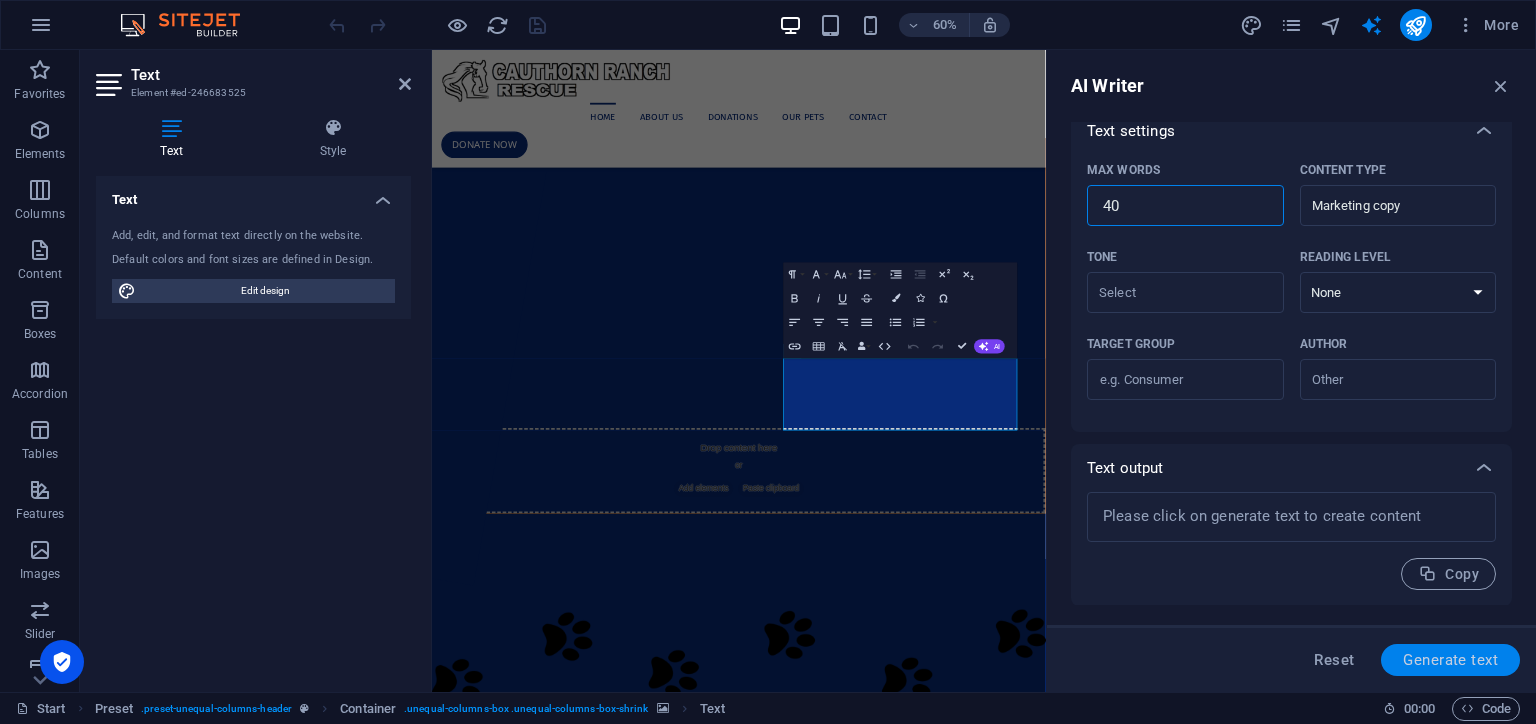 click on "Generate text" at bounding box center [1450, 660] 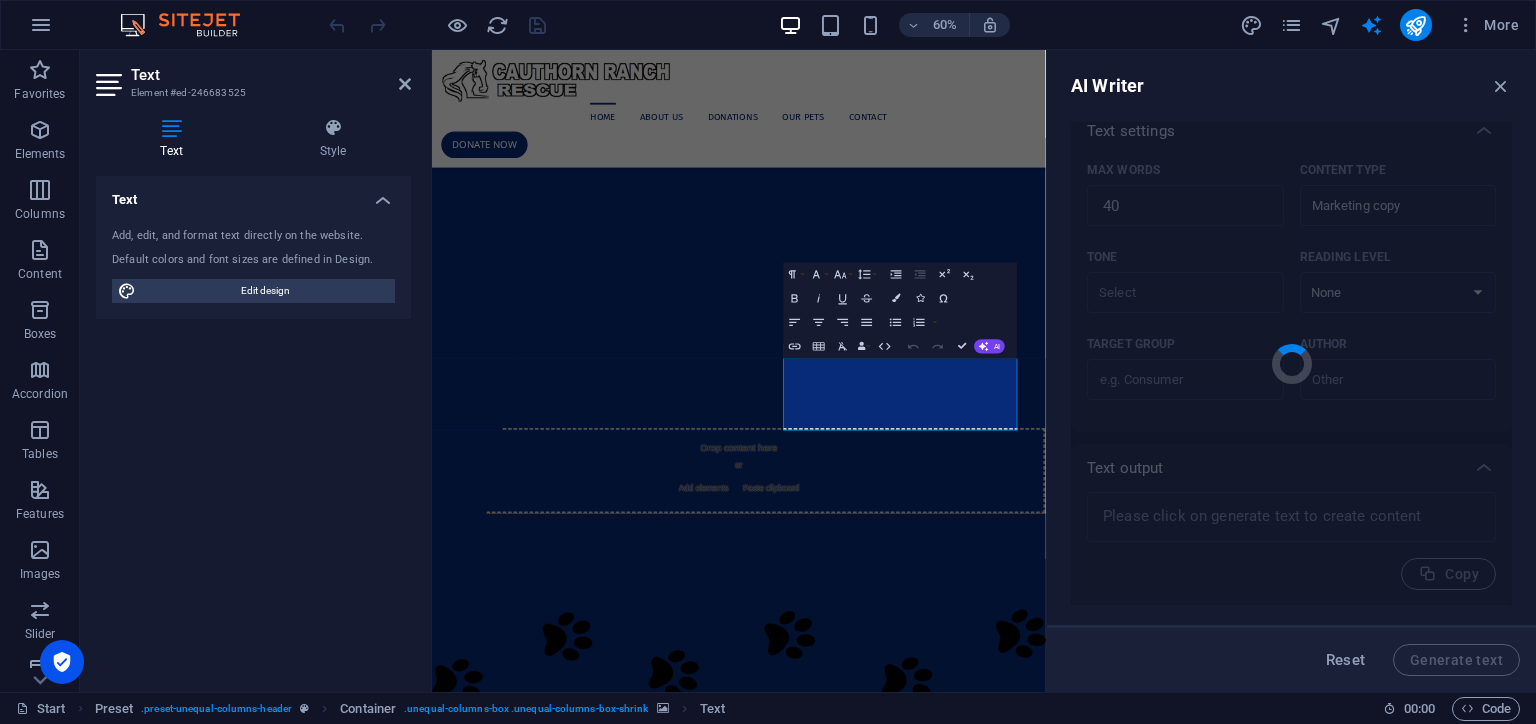 type on "x" 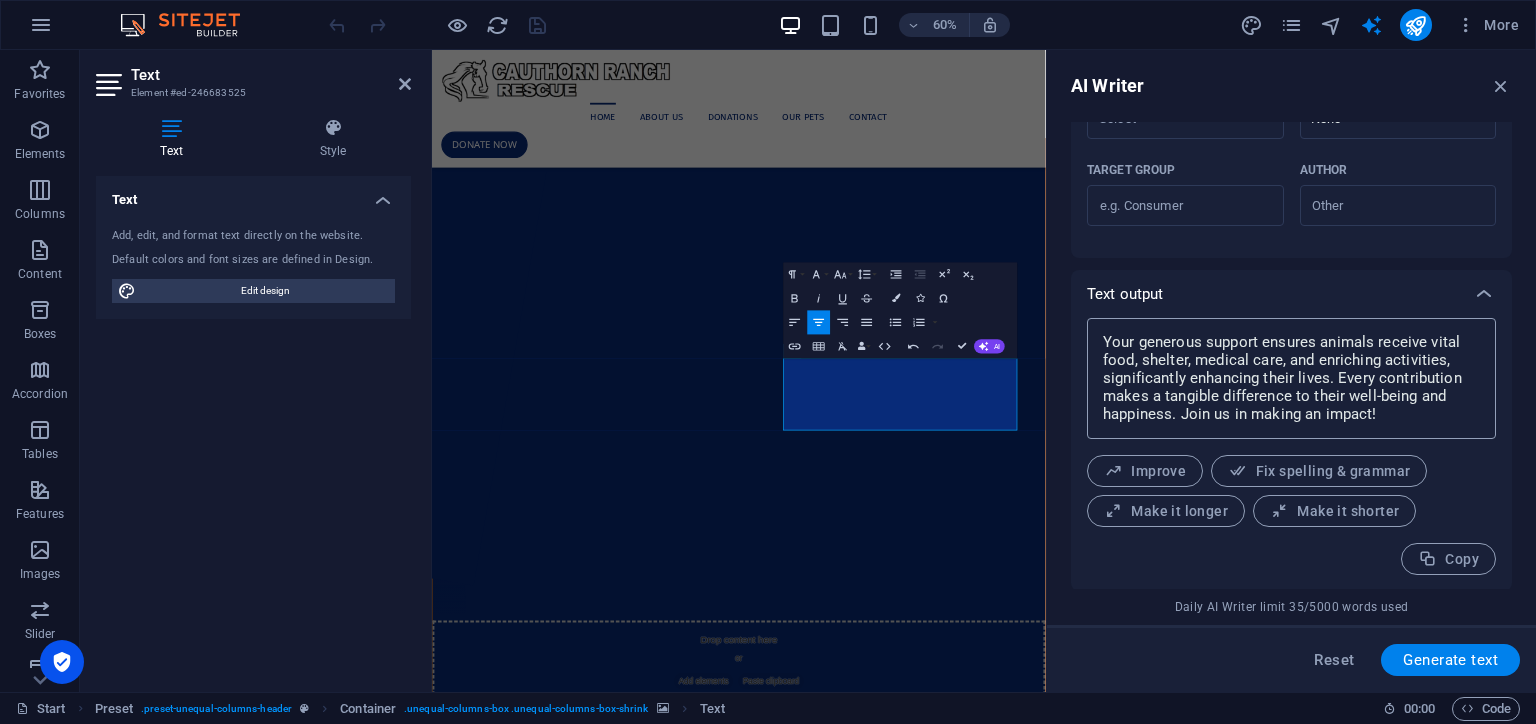 scroll, scrollTop: 606, scrollLeft: 0, axis: vertical 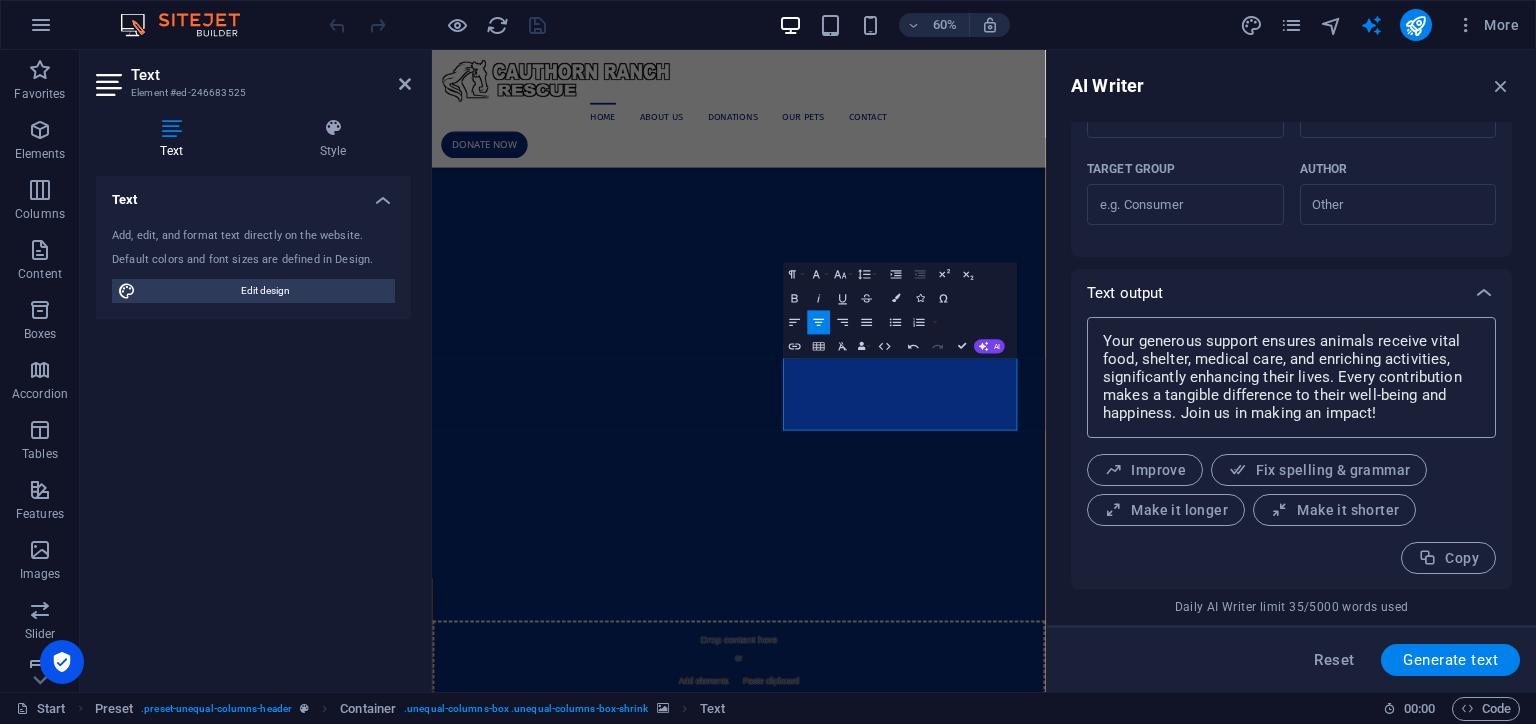 type on "x" 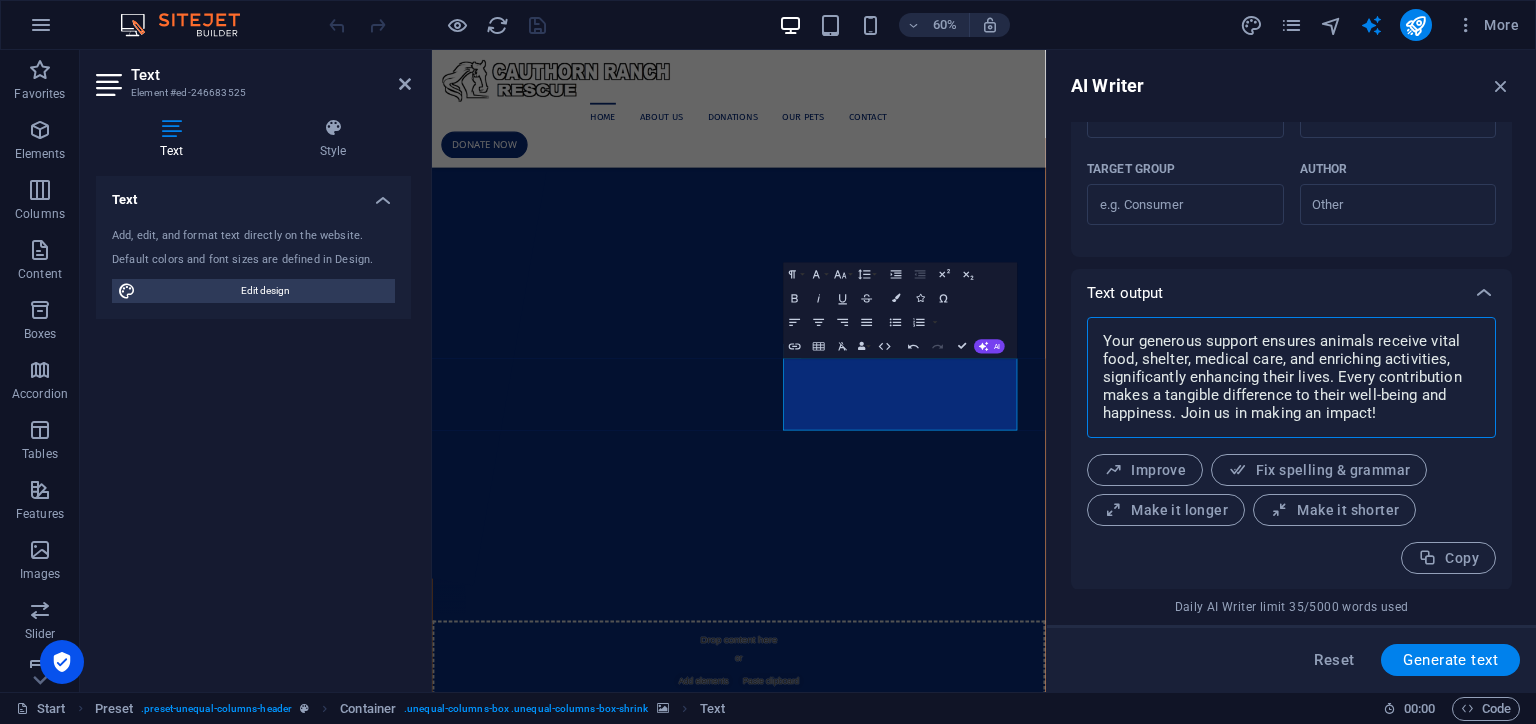 click on "Your generous support ensures animals receive vital food, shelter, medical care, and enriching activities, significantly enhancing their lives. Every contribution makes a tangible difference to their well-being and happiness. Join us in making an impact!" at bounding box center [1291, 377] 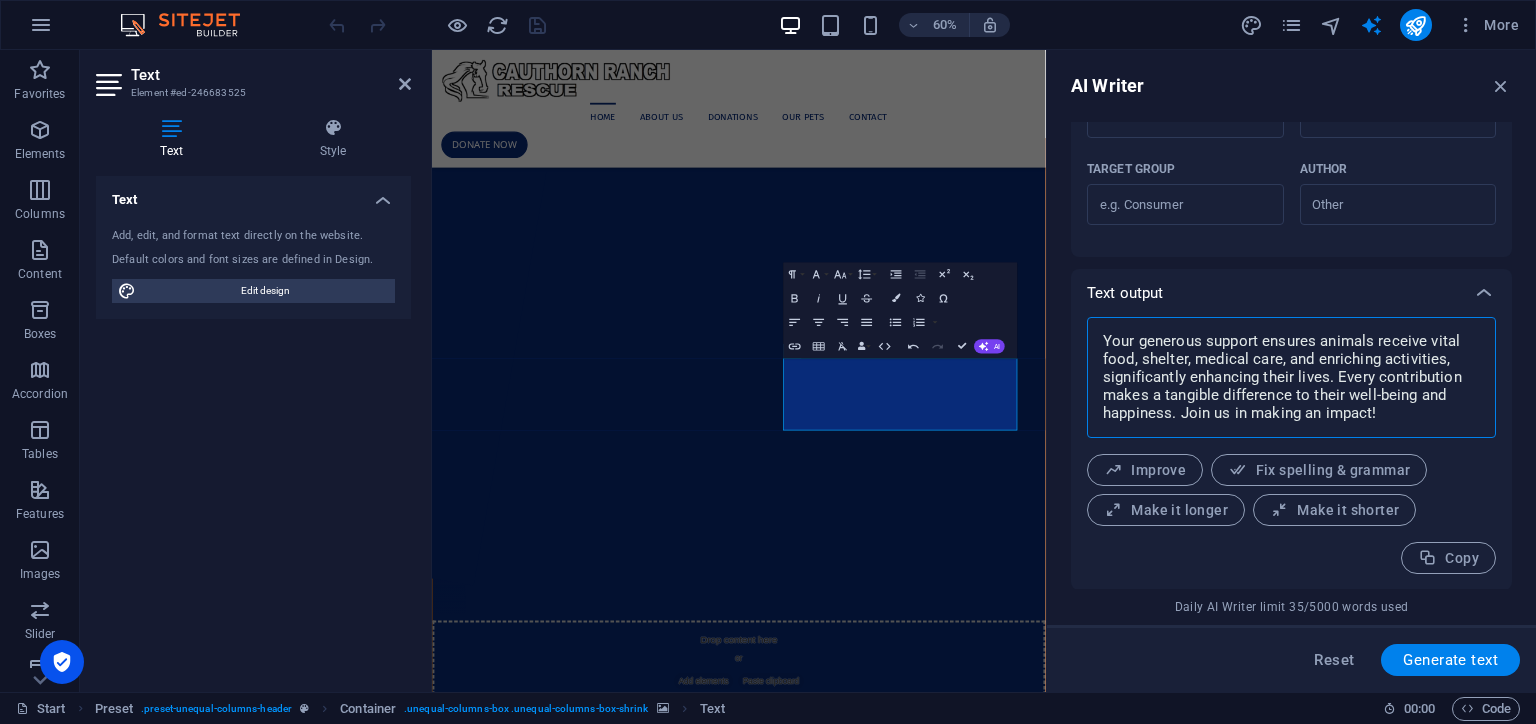 drag, startPoint x: 1392, startPoint y: 413, endPoint x: 1080, endPoint y: 346, distance: 319.11282 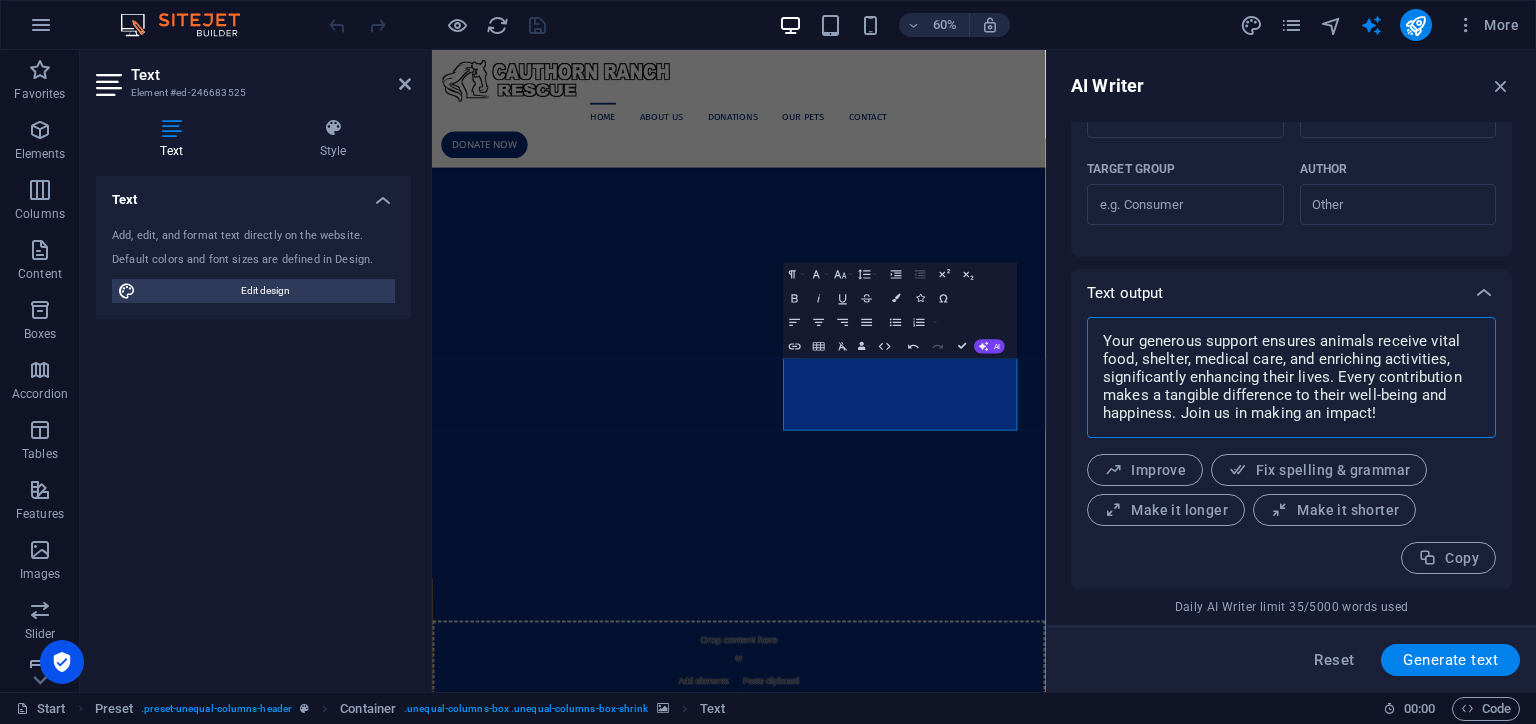 type on "Your generous support ensures animals receive vital food, shelter, medical care, and enriching activities, significantly enhancing their lives. Every contribution makes a tangible difference to their well-being and happiness. Join us in making an impact!" 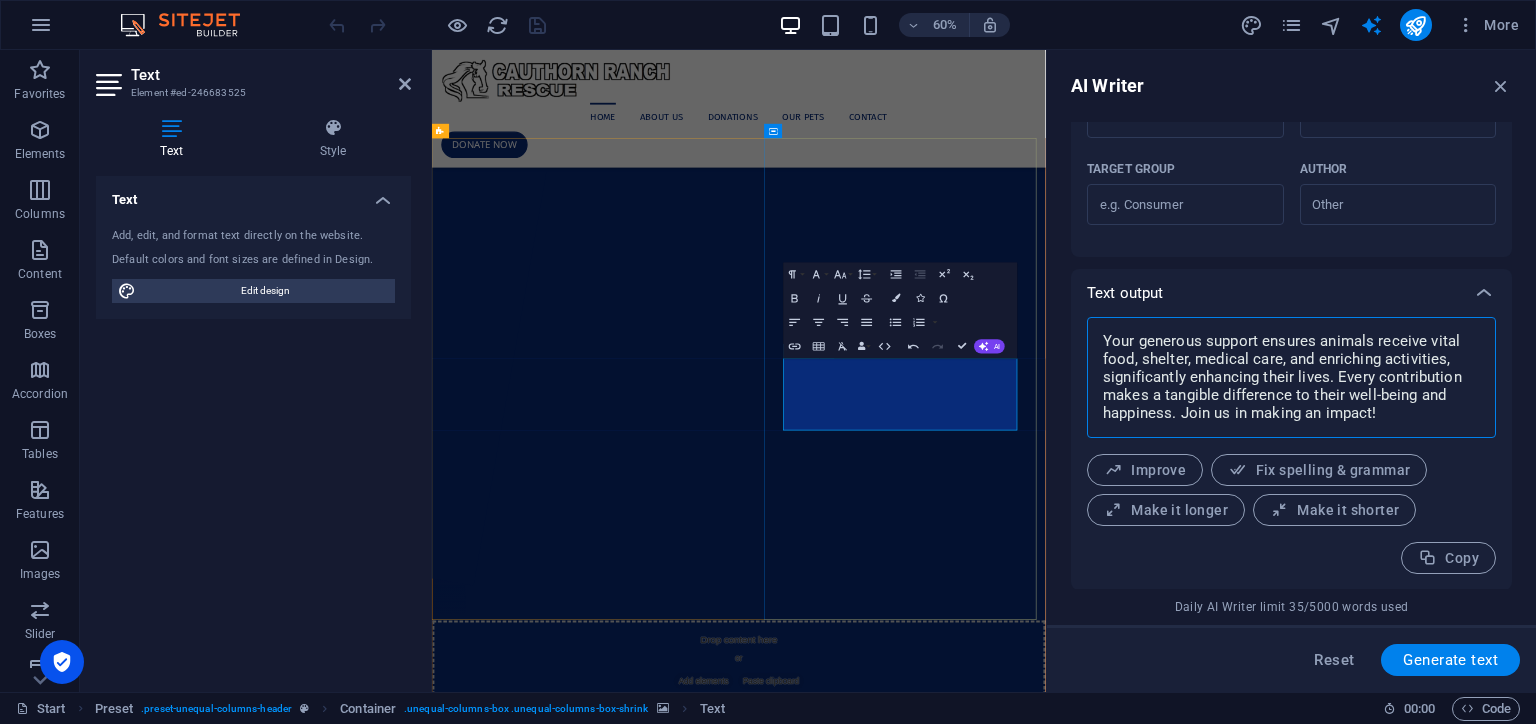 type on "x" 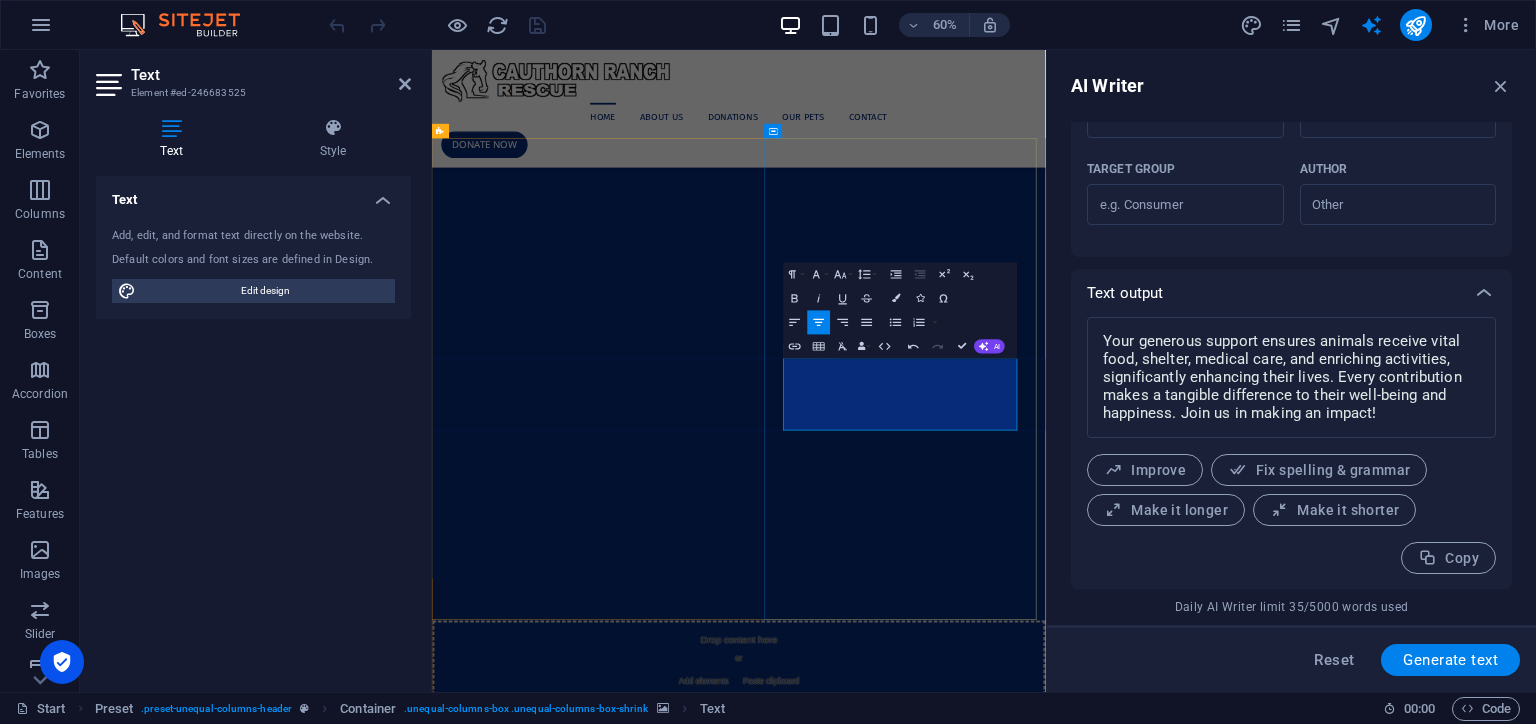 click on "Your generous support ensures animals receive vital food, shelter, medical care, and enriching activities, significantly enhancing their lives. Every contribution makes a tangible difference to their well-being and happiness. Join us in making an impact!" at bounding box center (943, 2073) 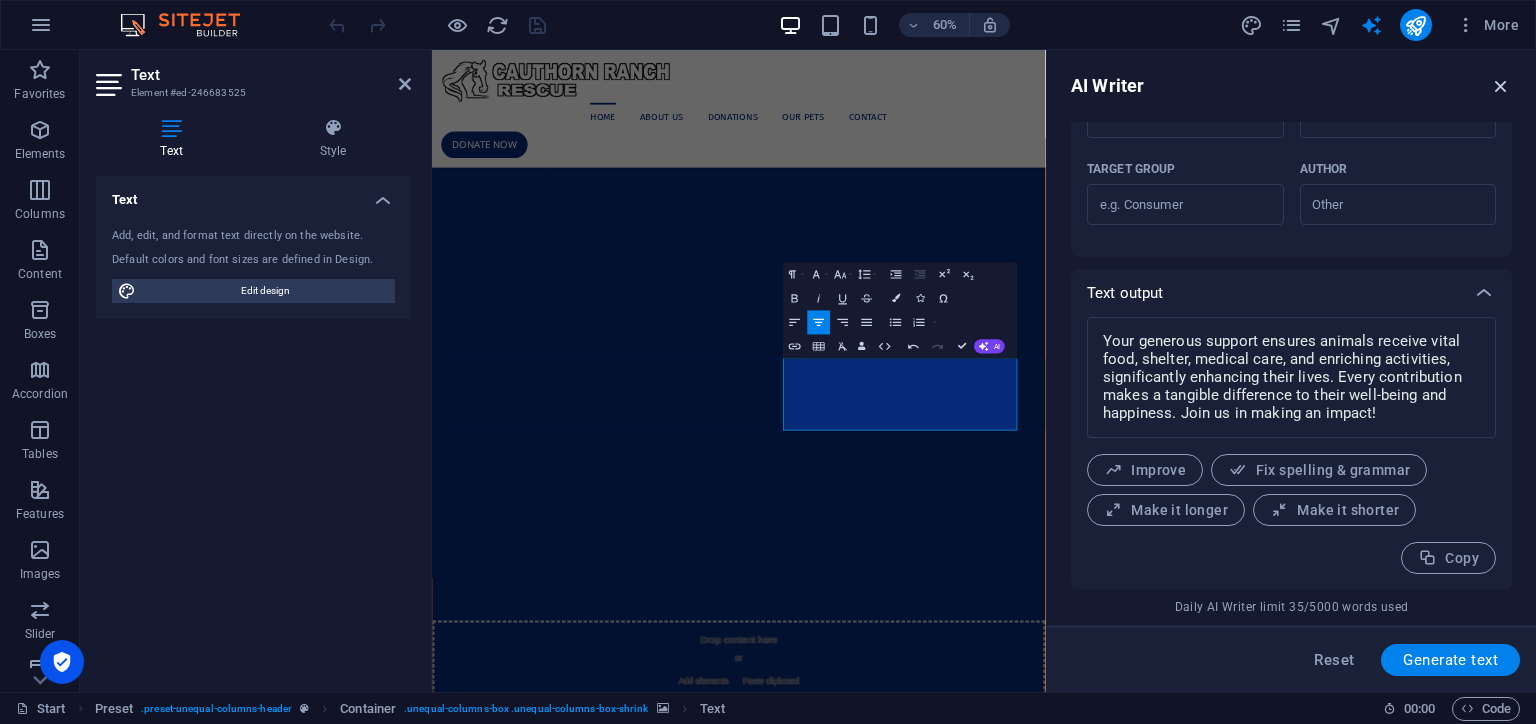 click at bounding box center (1501, 86) 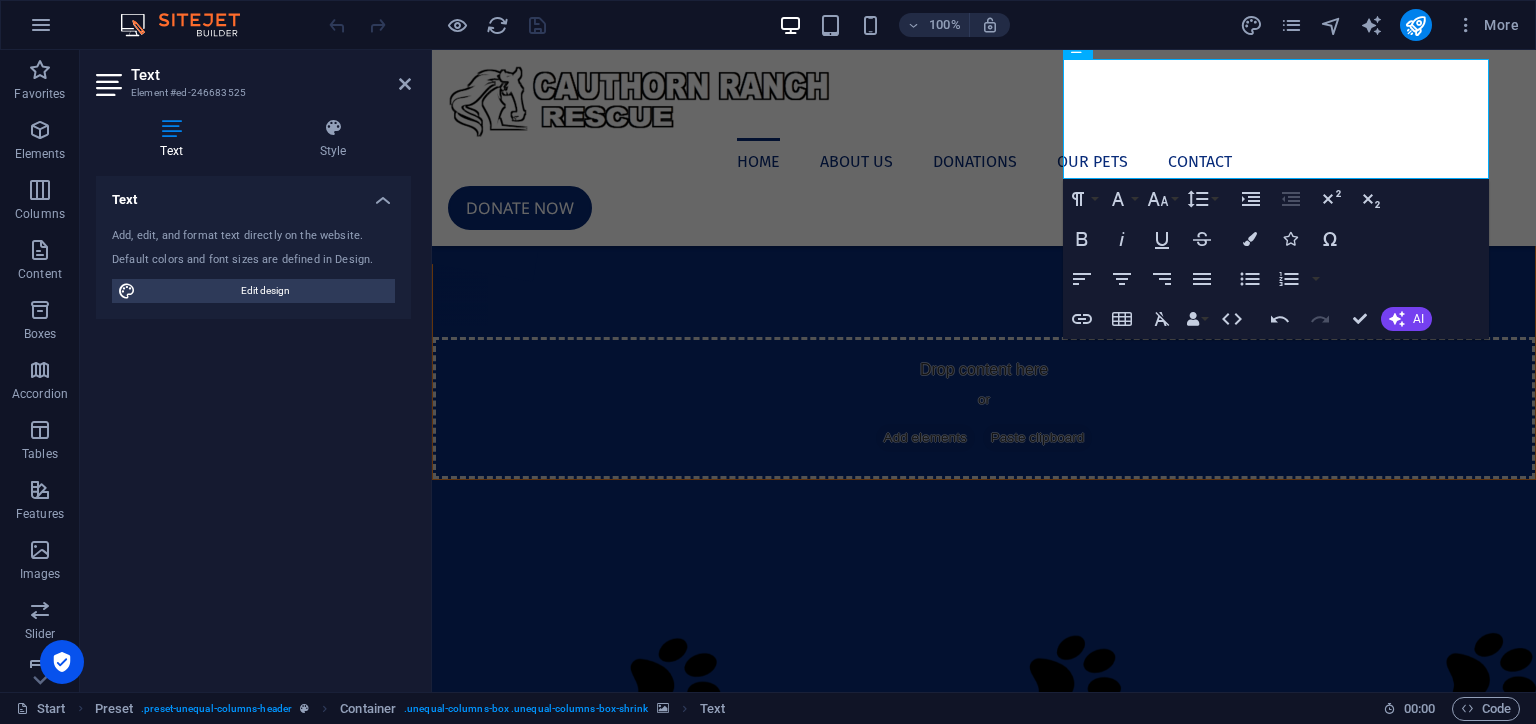 scroll, scrollTop: 400, scrollLeft: 0, axis: vertical 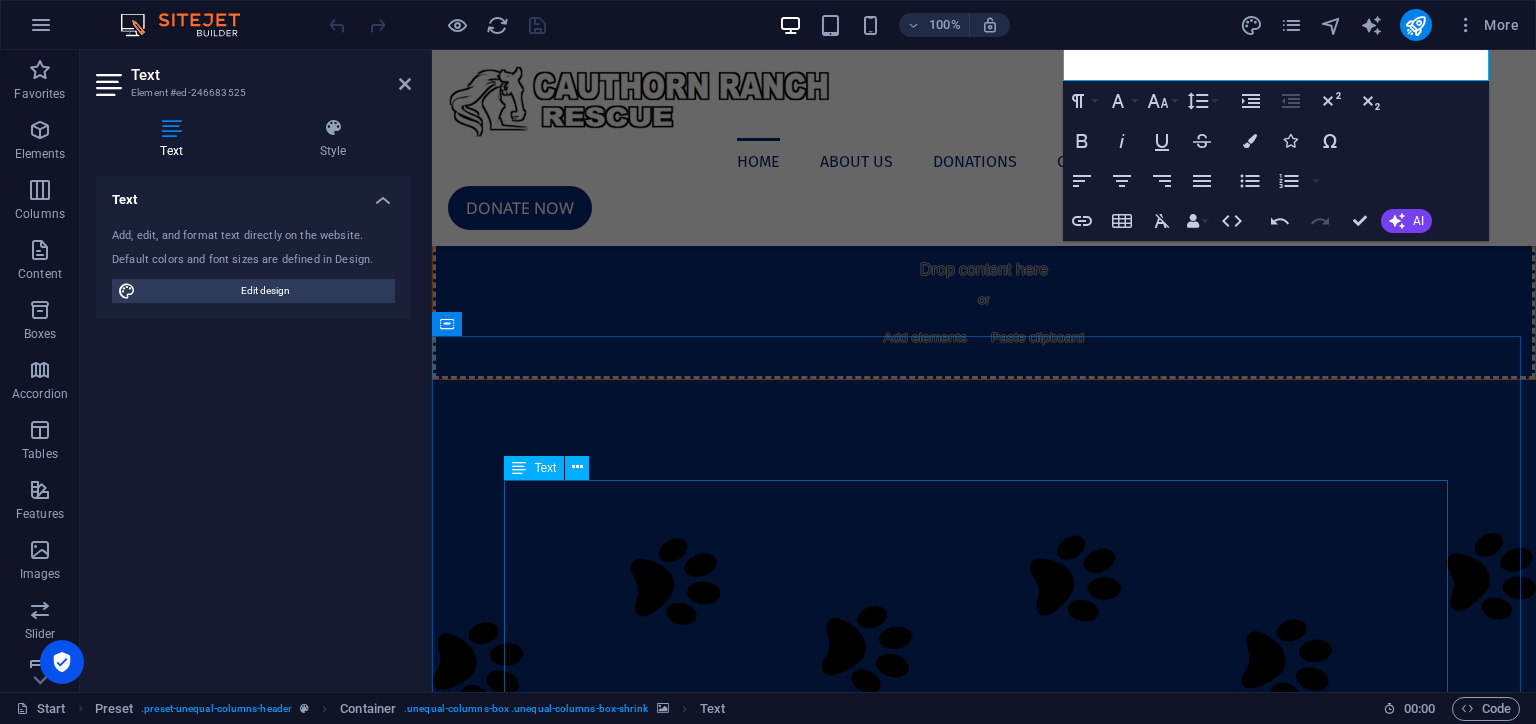 click on "Welcome to [PERSON_NAME][GEOGRAPHIC_DATA] Animal Rescue! Our mission is to provide a safe haven for animals in need and to help find them loving forever homes. Our organization was founded with the goal of giving a second chance to animals who have been abandoned, neglected, or abused. At [PERSON_NAME][GEOGRAPHIC_DATA], we pride ourselves on our friendly and welcoming environment. We work closely with our team of dedicated volunteers and [PERSON_NAME] families to provide our animals with the care and attention they deserve. As an adult-friendly organization, we strive to create a positive and informative experience for all of our visitors. We are passionate about rescuing animals and finding them the perfect home. We believe that every animal deserves a second chance, and we are committed to making a difference in their lives. Thank you for supporting [PERSON_NAME] Ranch Animal Rescue. Together, we can make a difference in the lives of animals in need." at bounding box center (984, 1637) 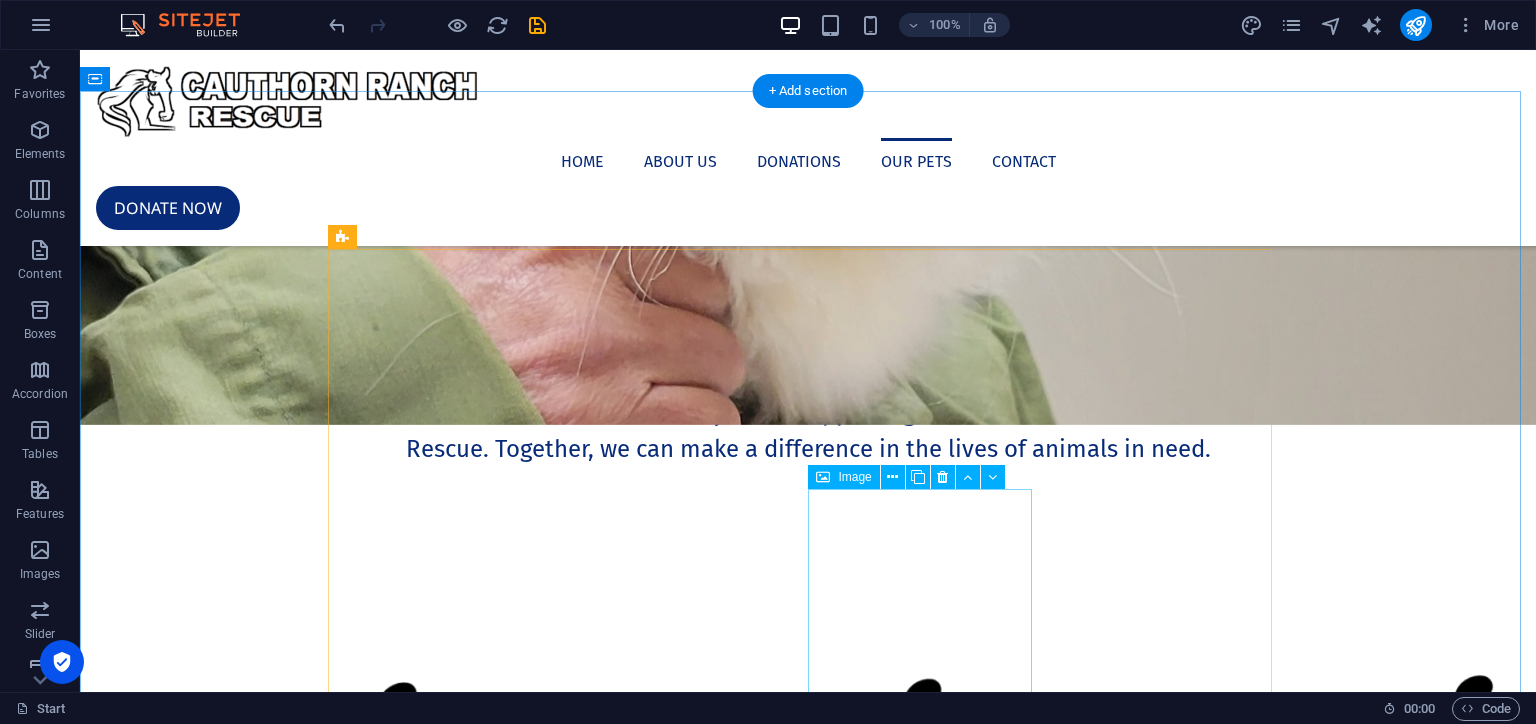 scroll, scrollTop: 1900, scrollLeft: 0, axis: vertical 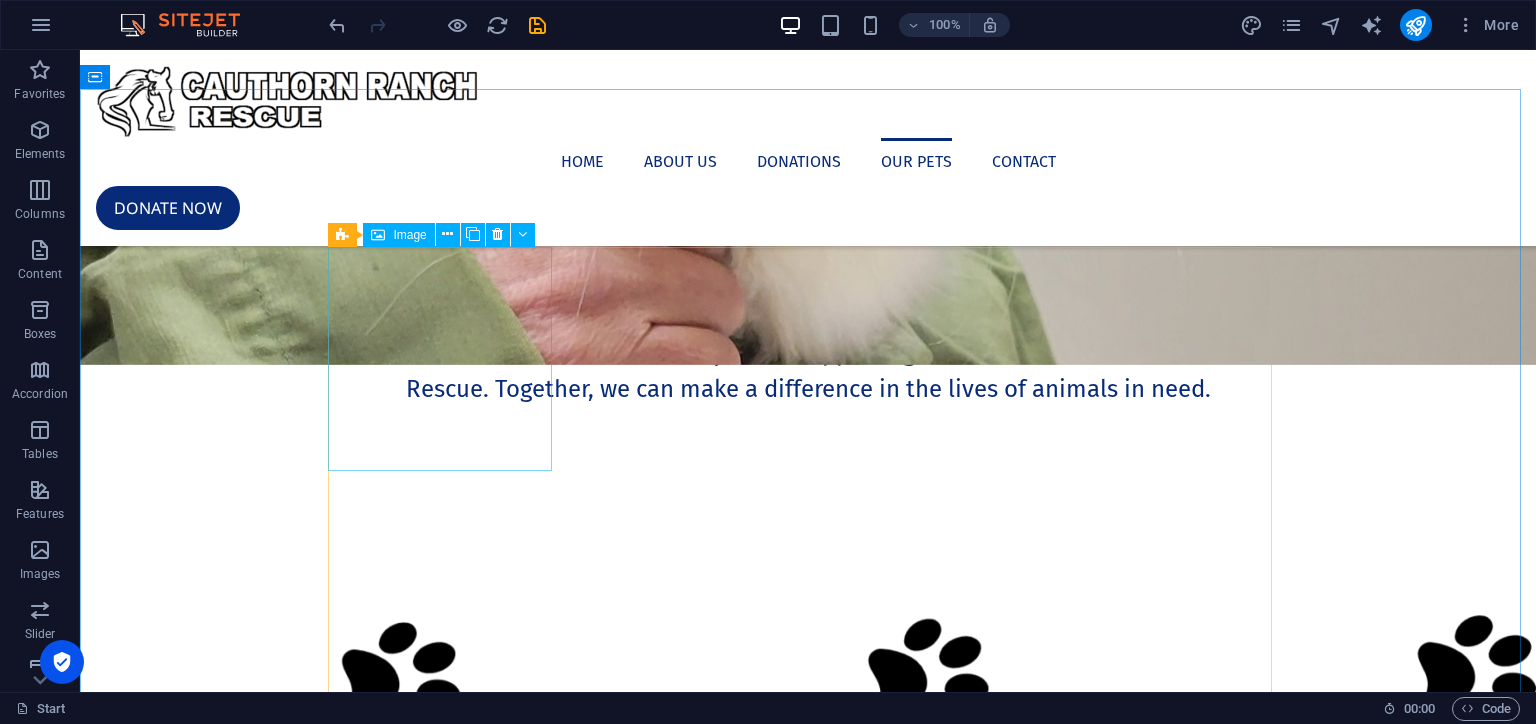 click on "Image" at bounding box center (409, 235) 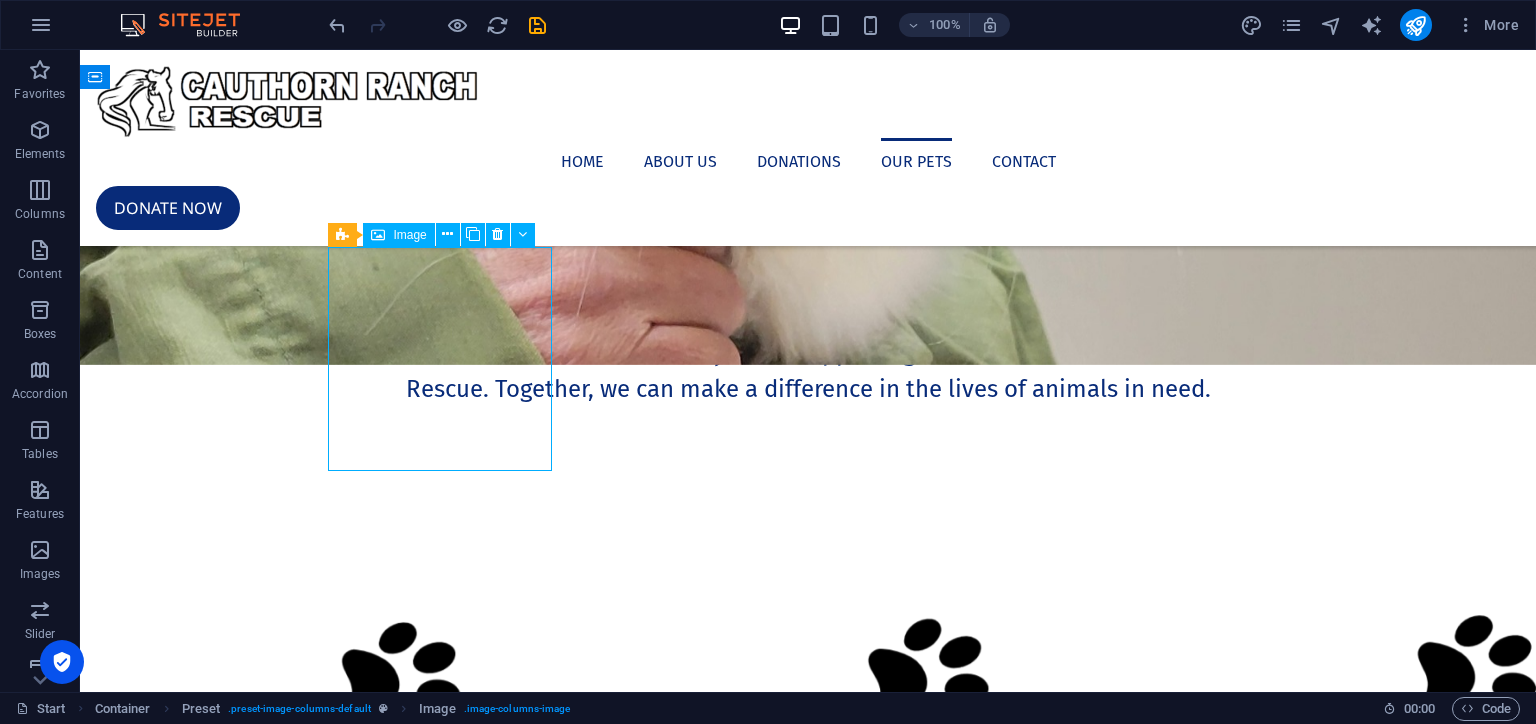 click on "Image" at bounding box center [409, 235] 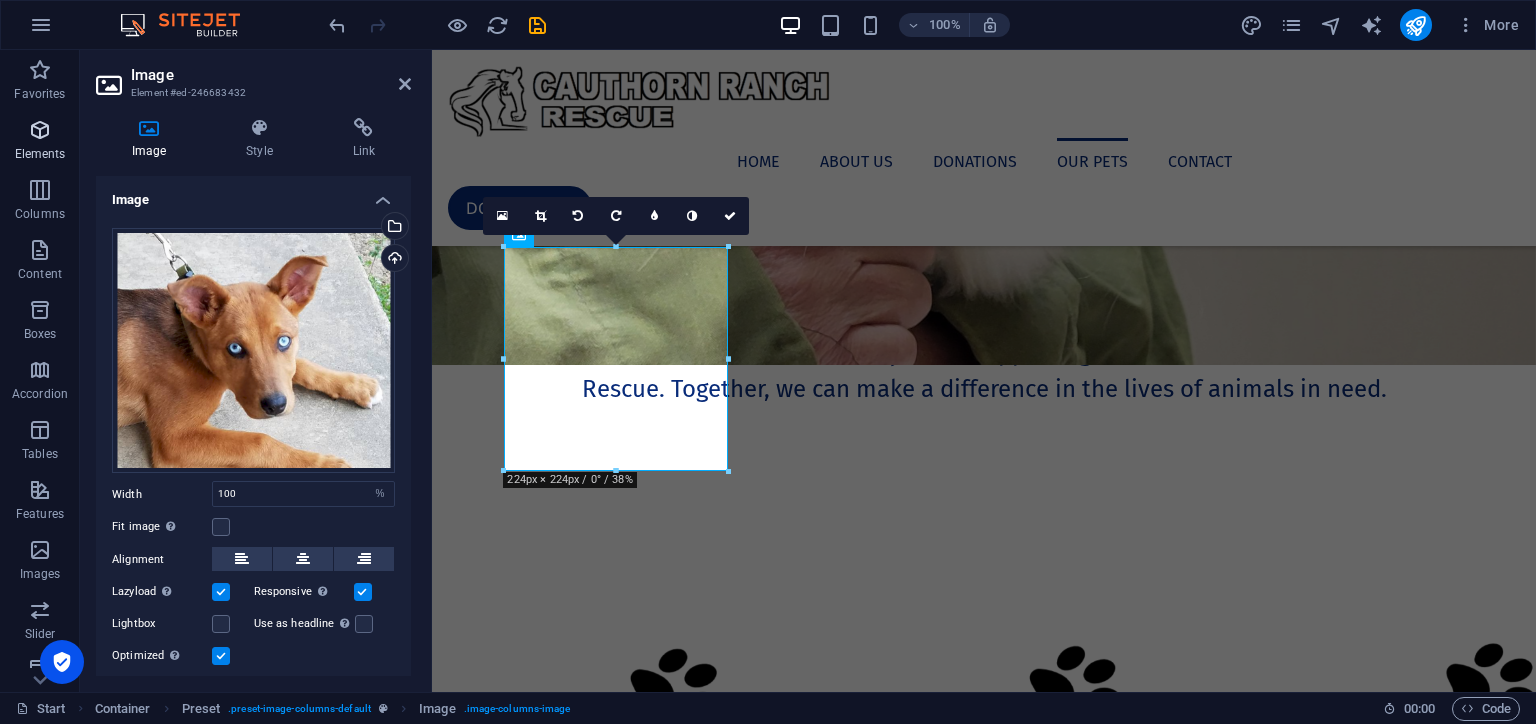 click at bounding box center [40, 130] 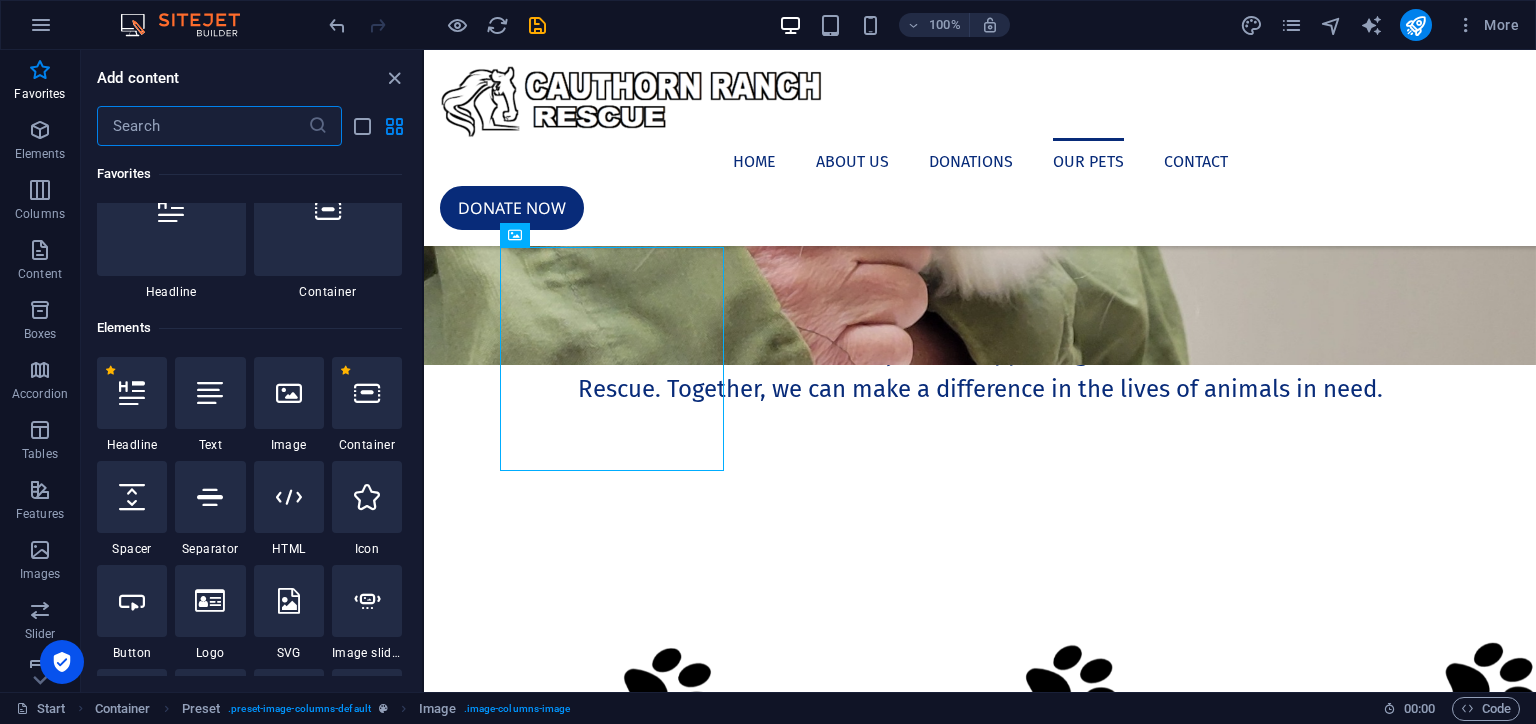 scroll, scrollTop: 12, scrollLeft: 0, axis: vertical 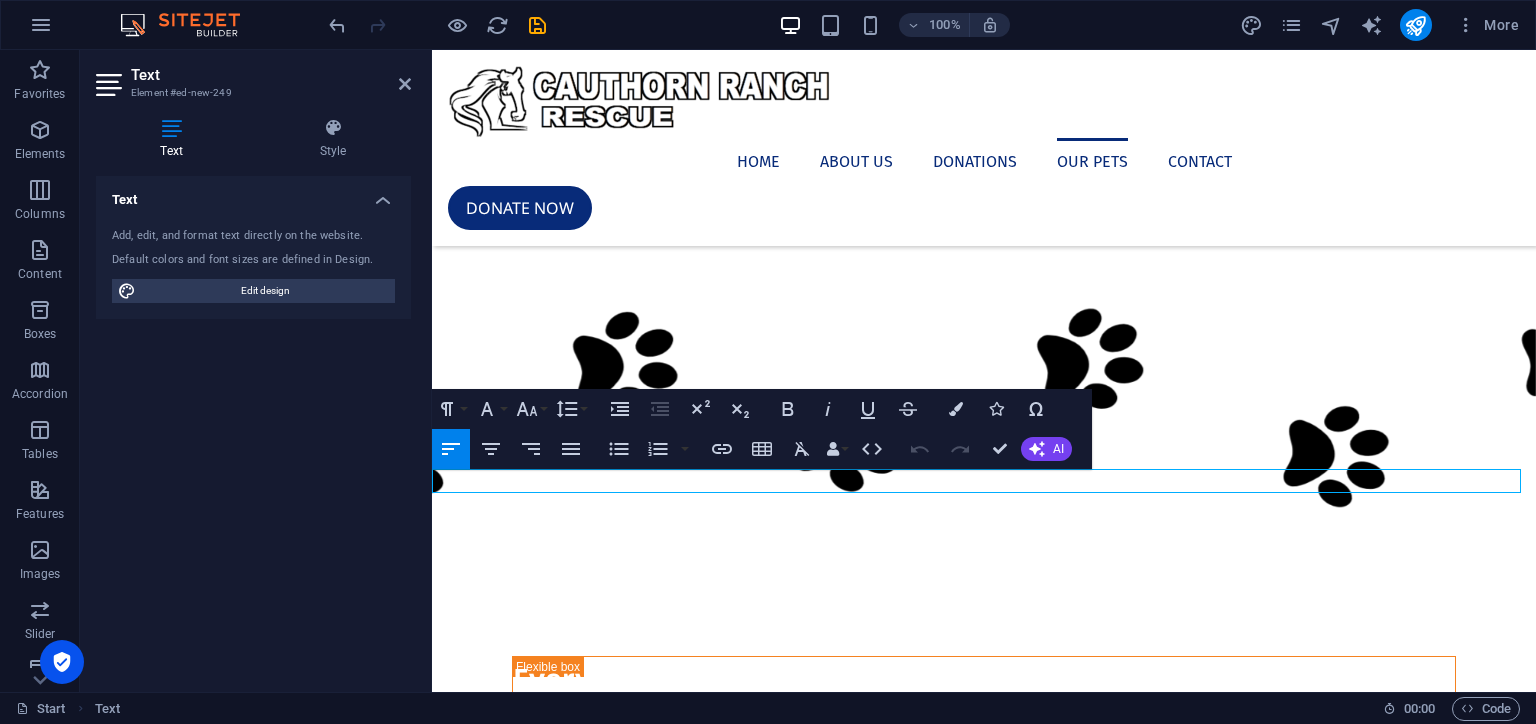click on "New text element" at bounding box center (984, 9146) 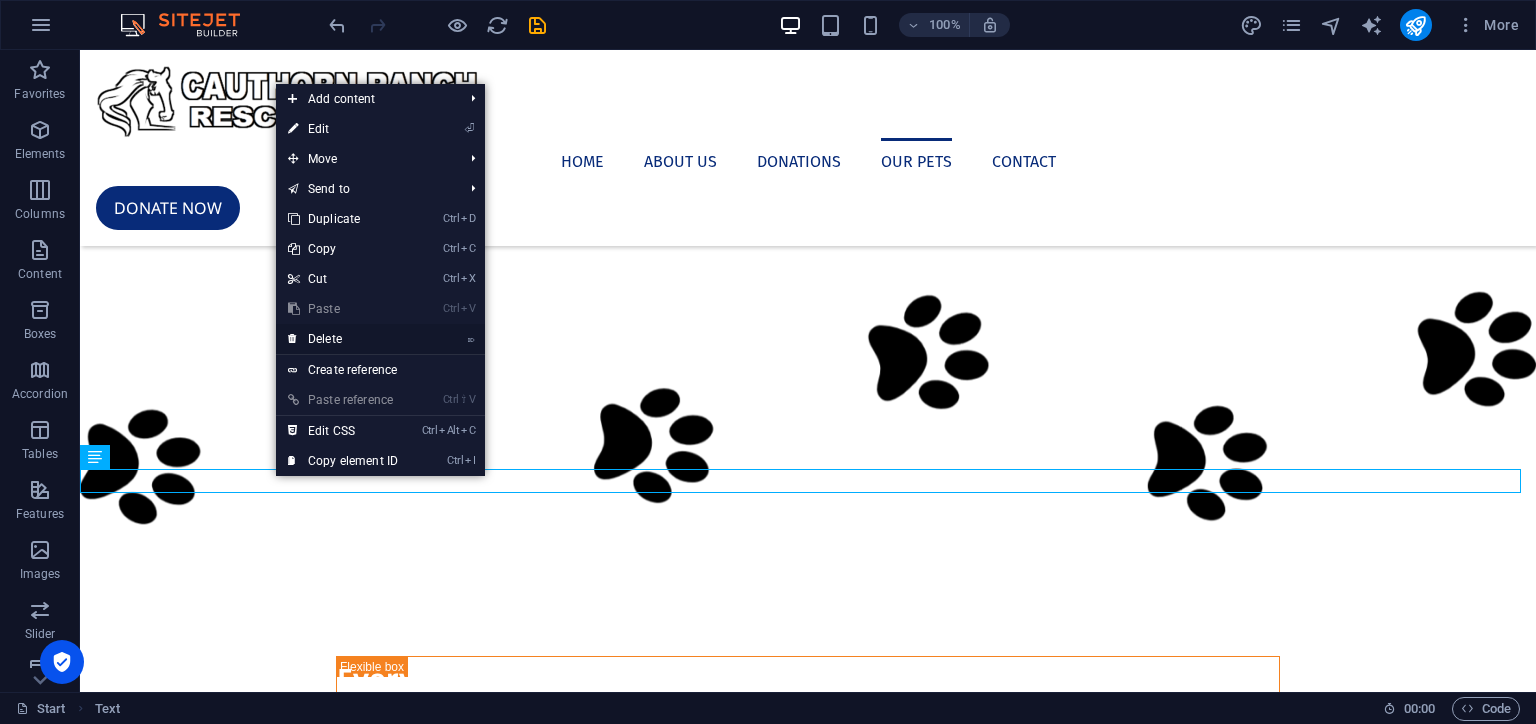 click on "⌦  Delete" at bounding box center [343, 339] 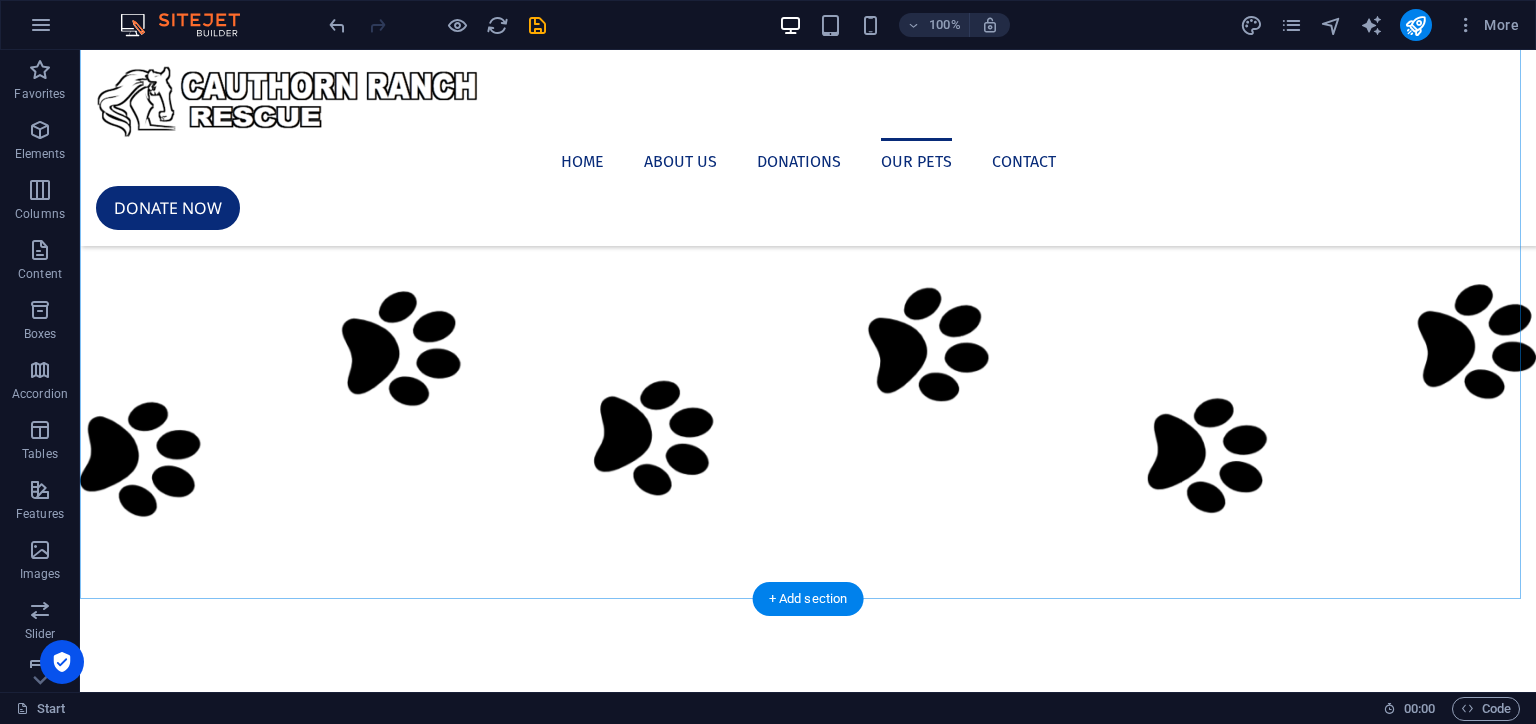 scroll, scrollTop: 2300, scrollLeft: 0, axis: vertical 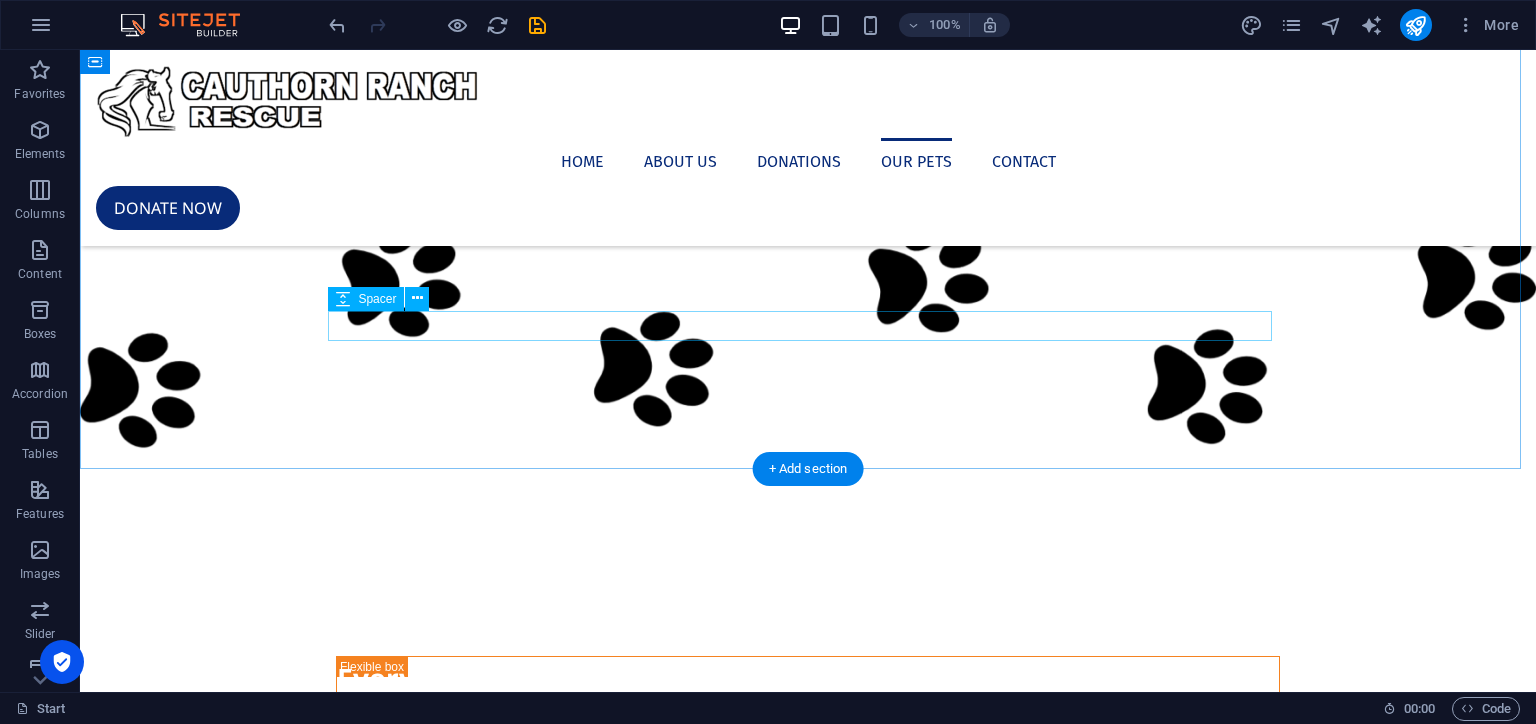 click at bounding box center [808, 8991] 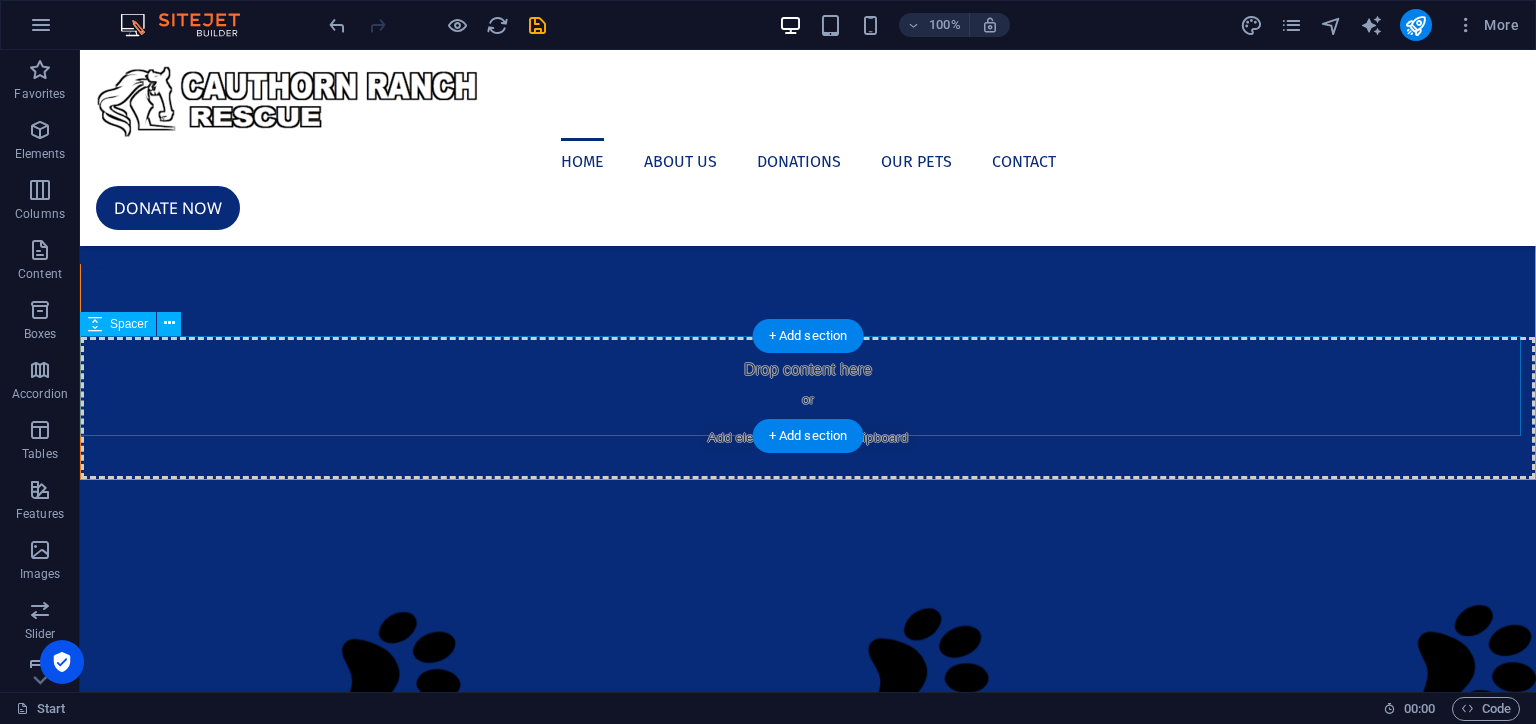 scroll, scrollTop: 0, scrollLeft: 0, axis: both 